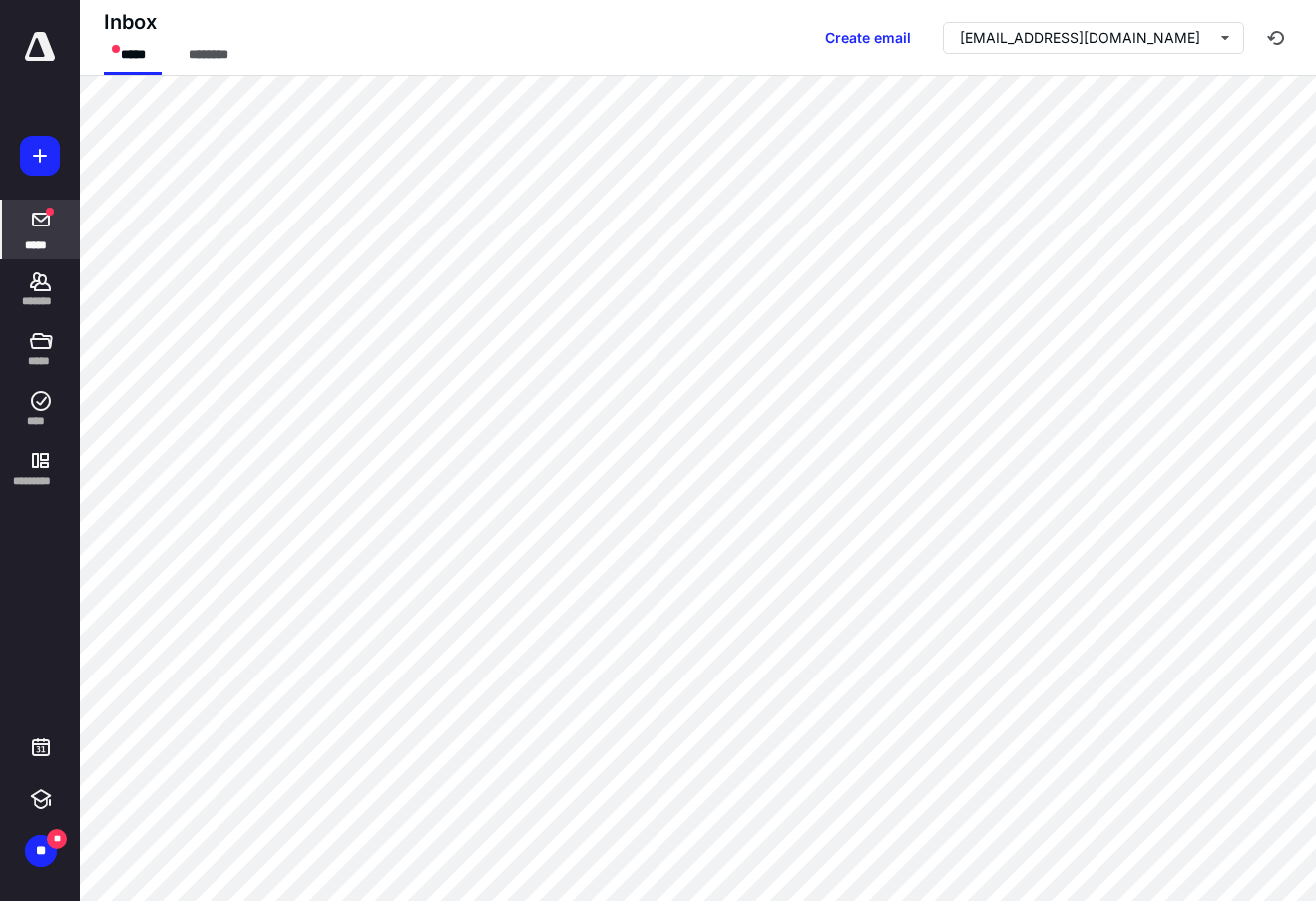 scroll, scrollTop: 0, scrollLeft: 0, axis: both 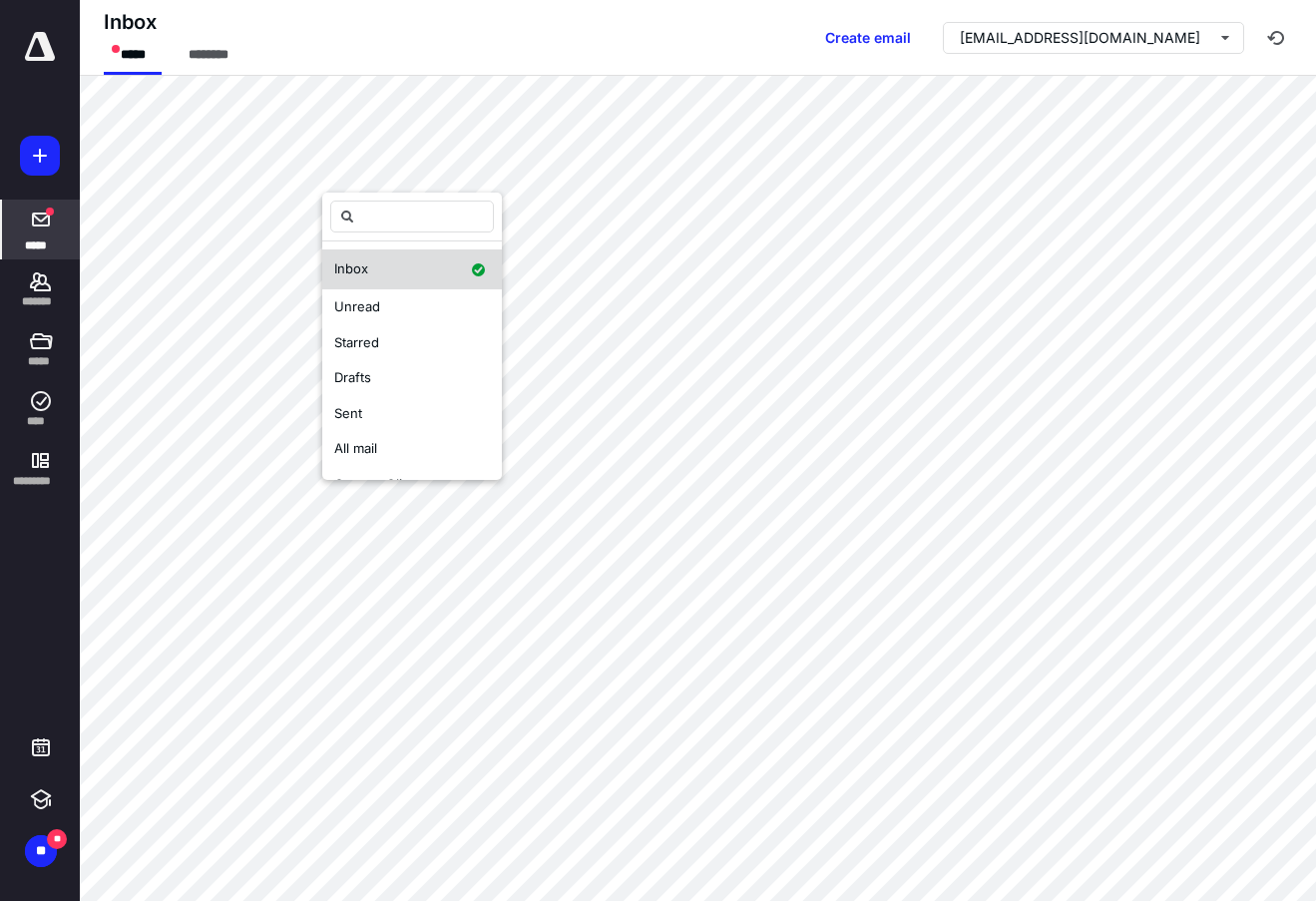 click on "Inbox" at bounding box center [412, 269] 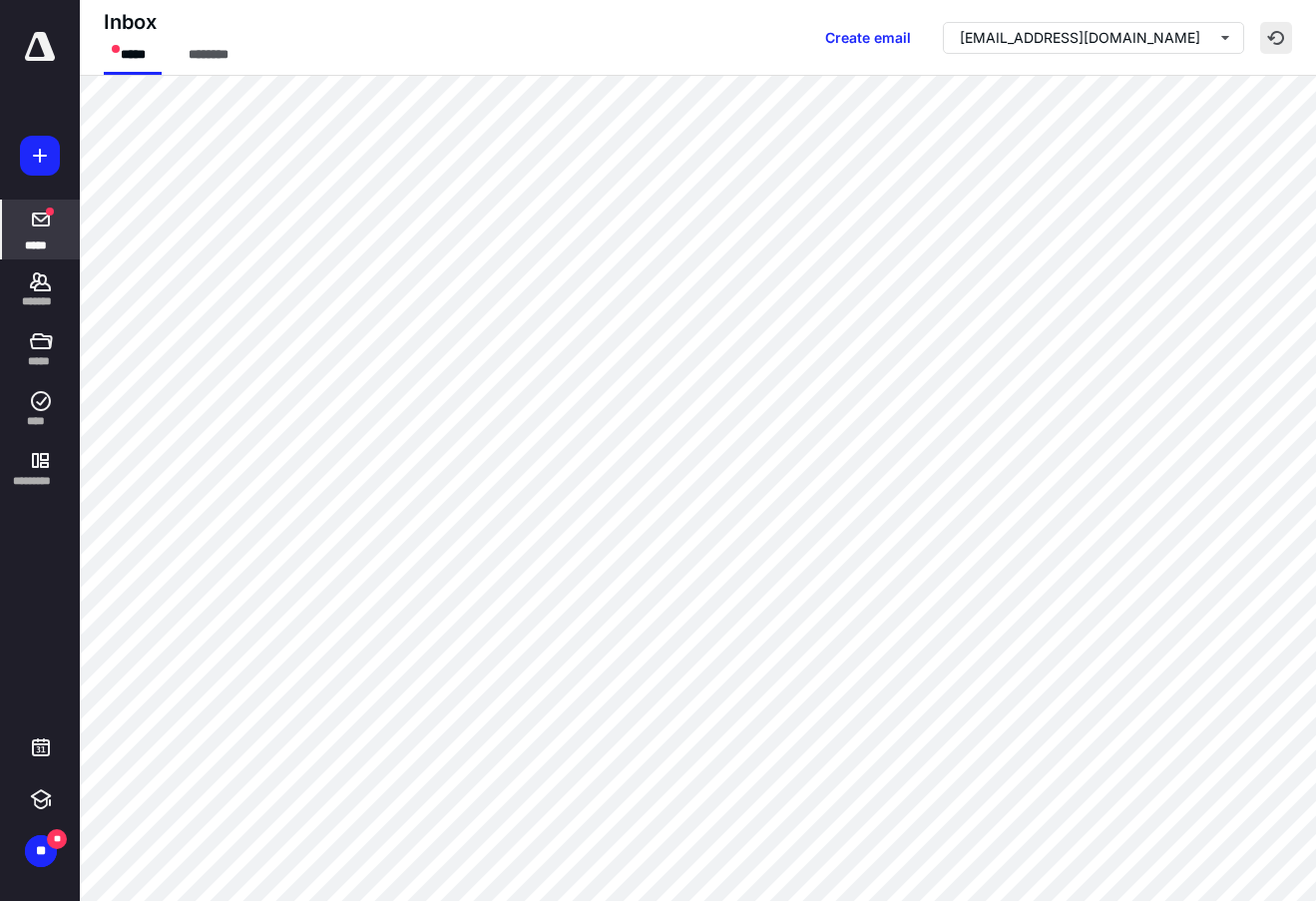 click at bounding box center [1276, 38] 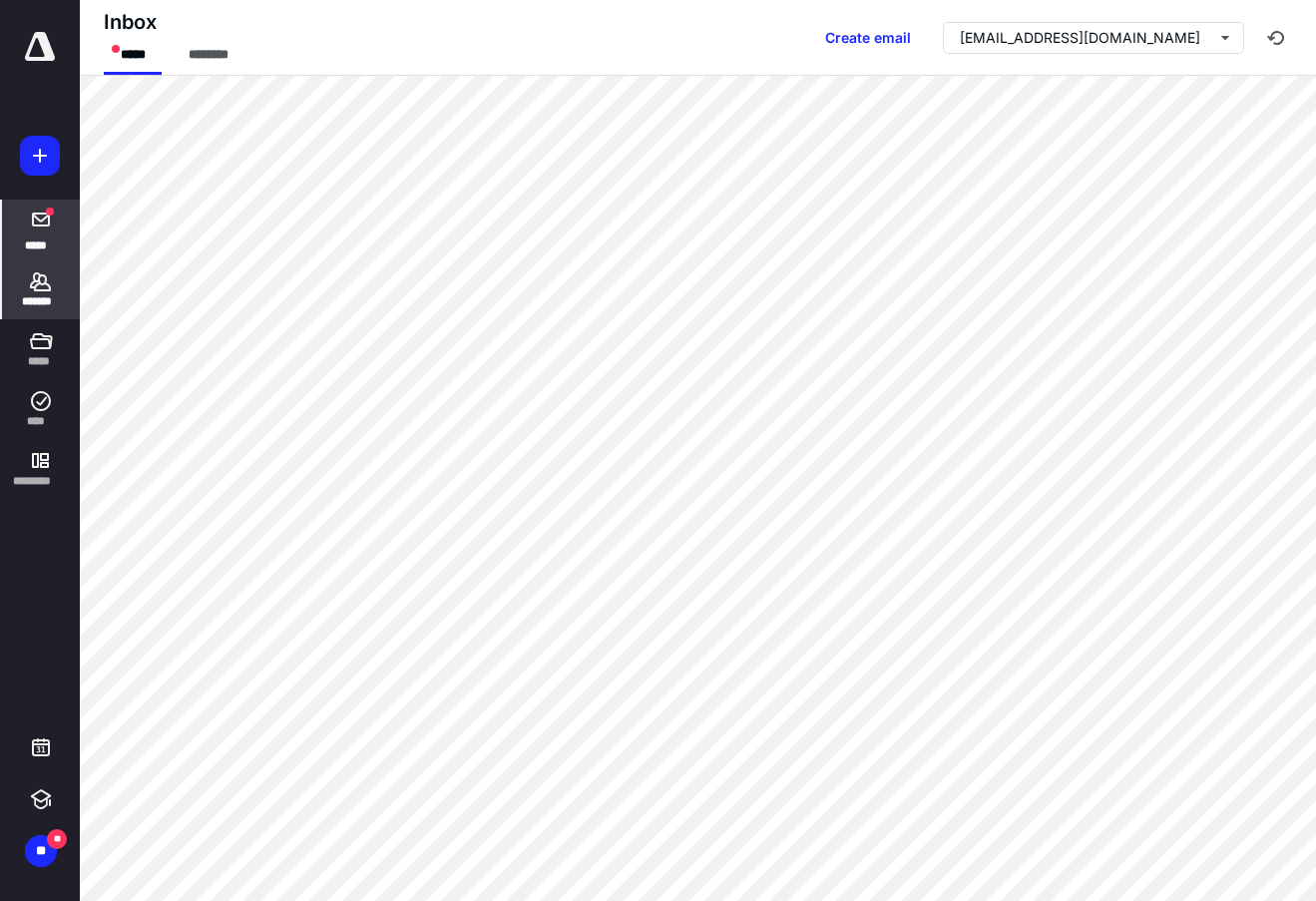 click 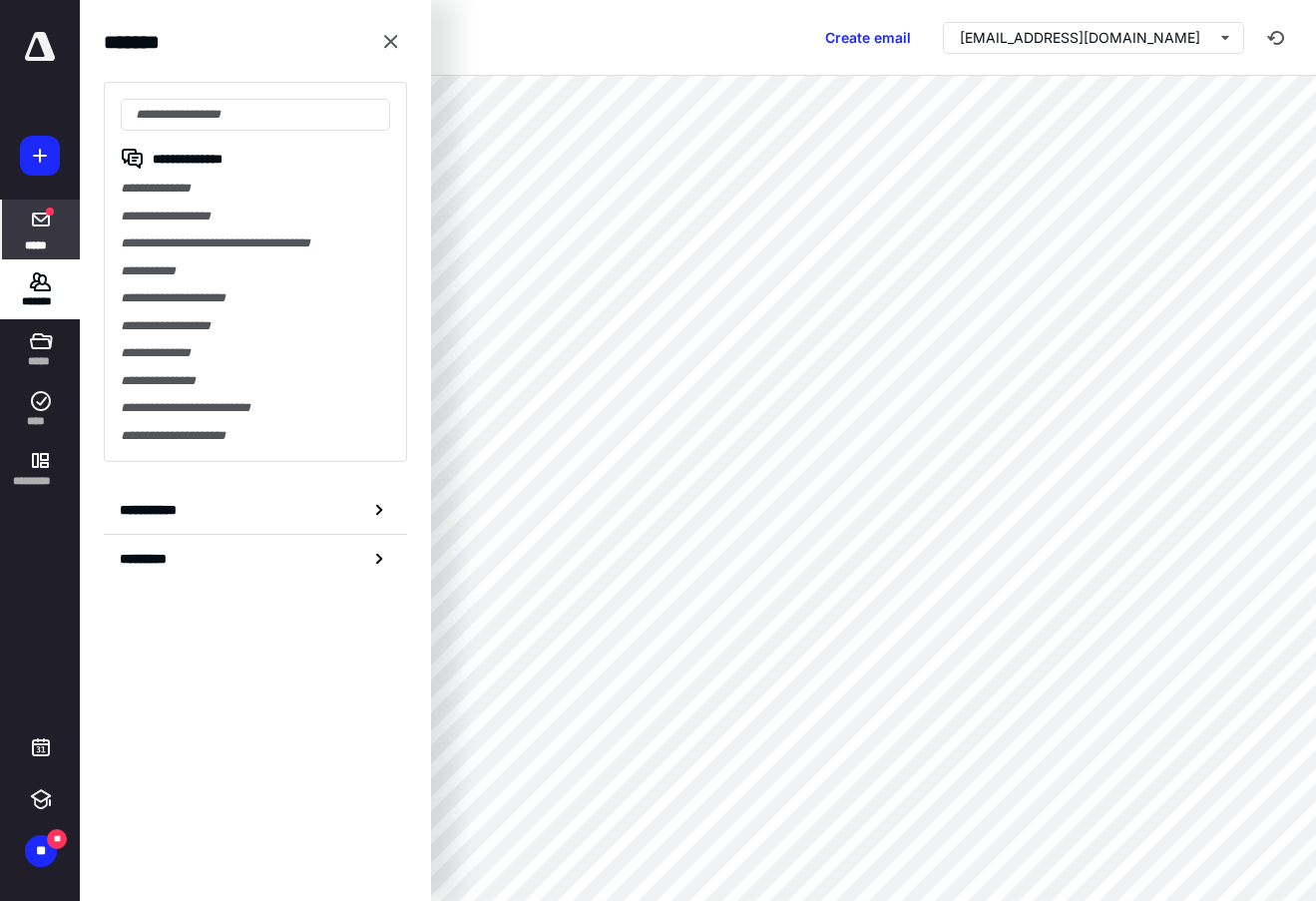 click at bounding box center (41, 220) 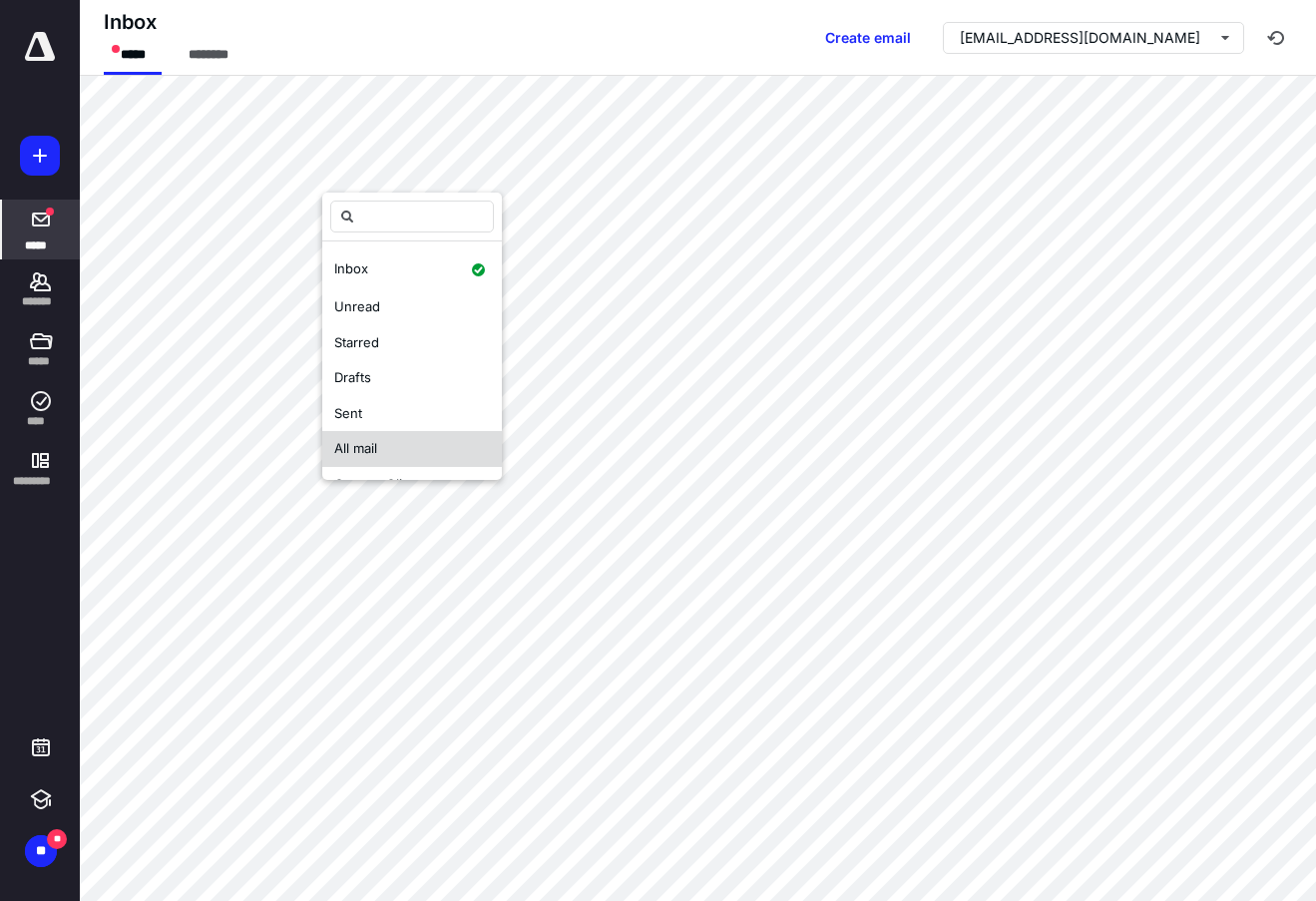 click on "All mail" at bounding box center (355, 448) 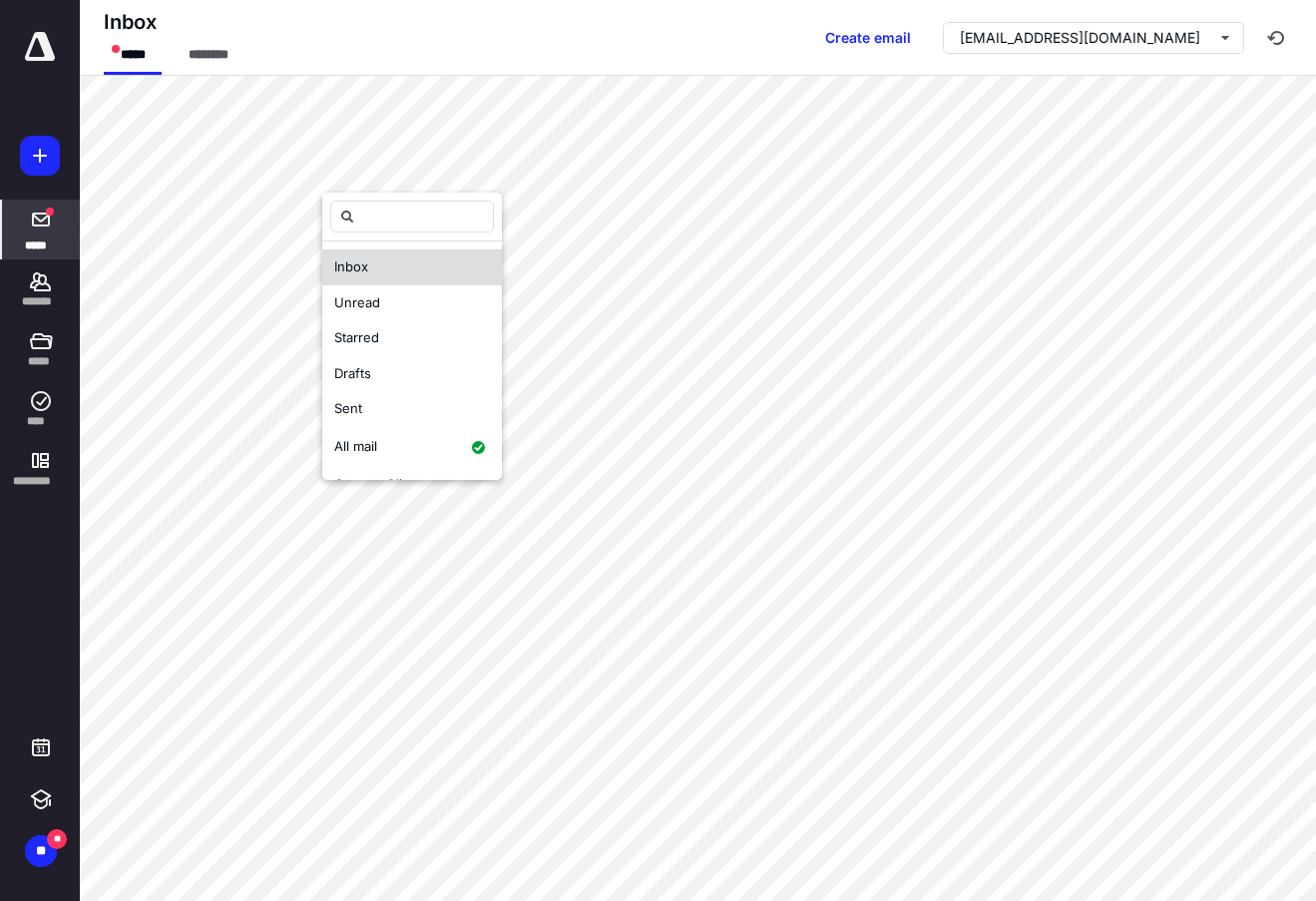 click on "Inbox" at bounding box center [412, 267] 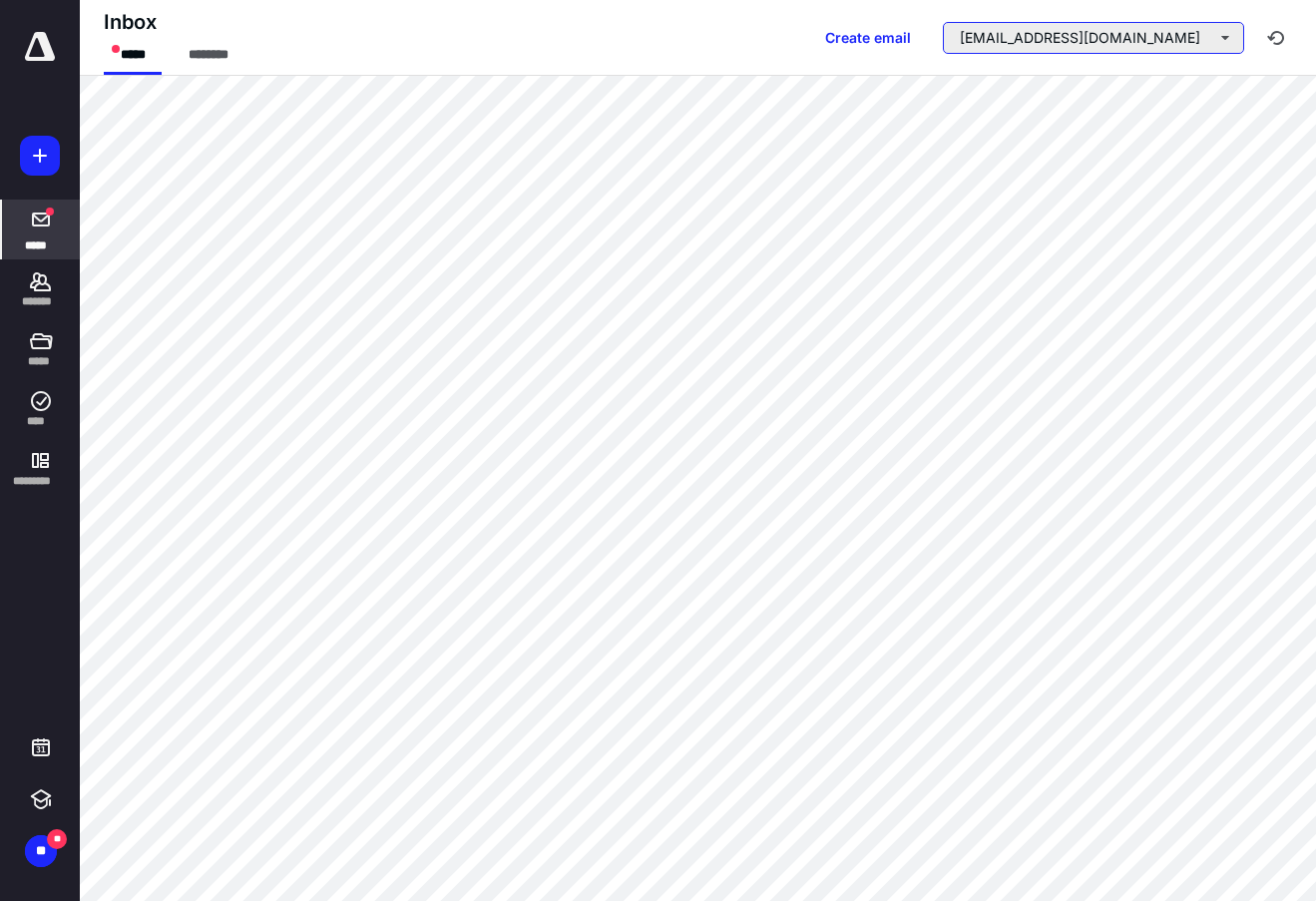 click on "qbo@taxmage.com" at bounding box center (1094, 38) 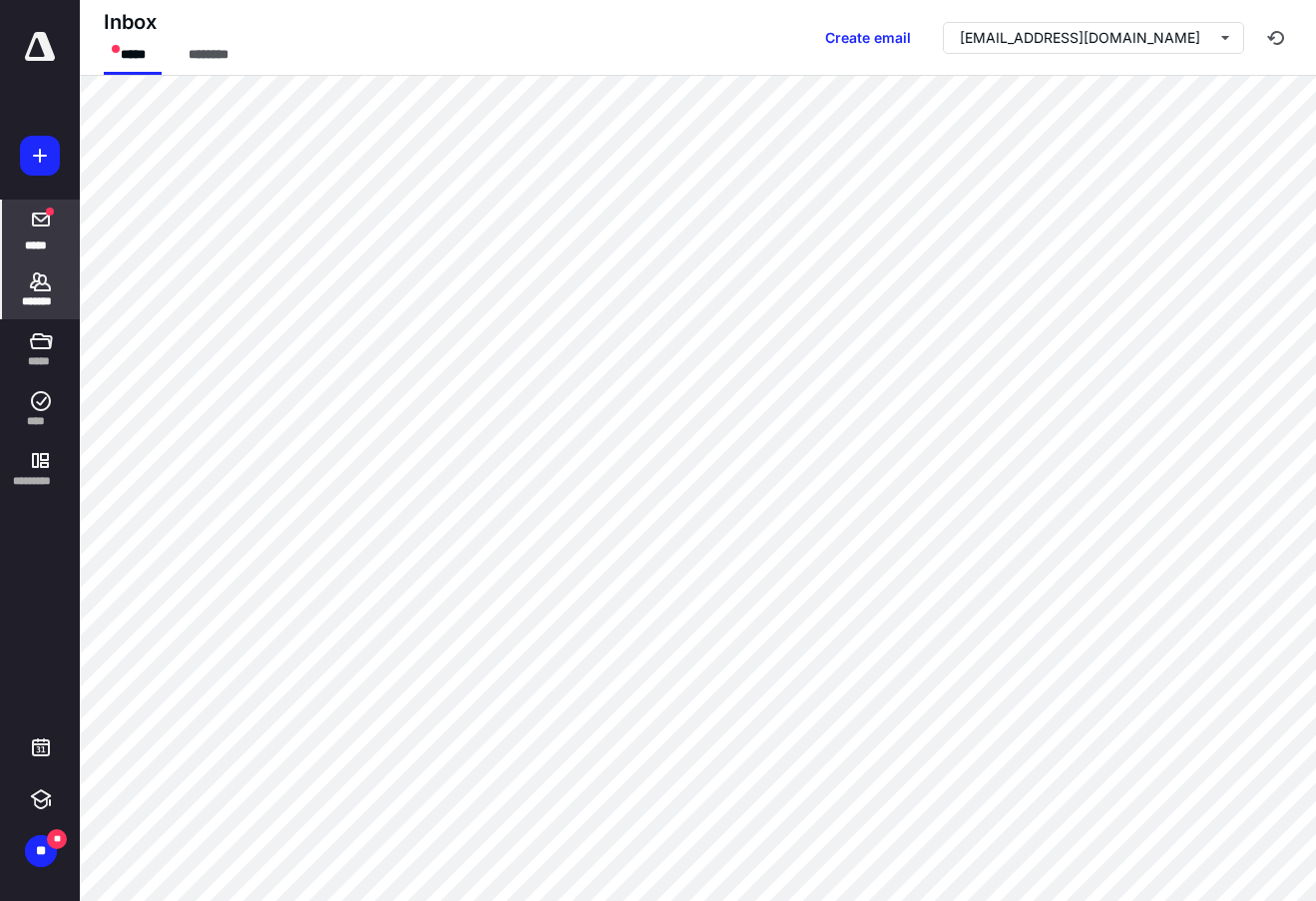 click 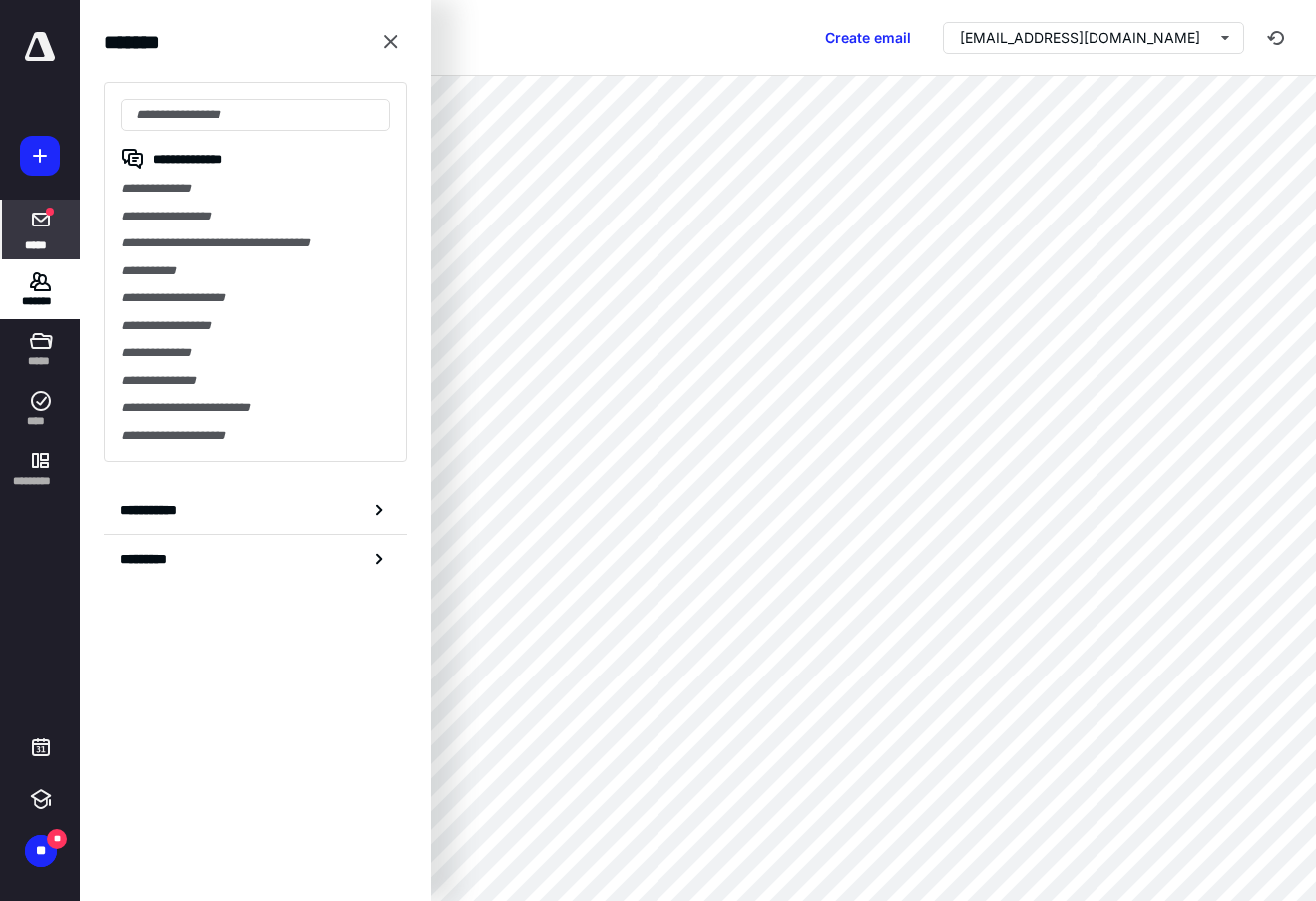 click at bounding box center (41, 220) 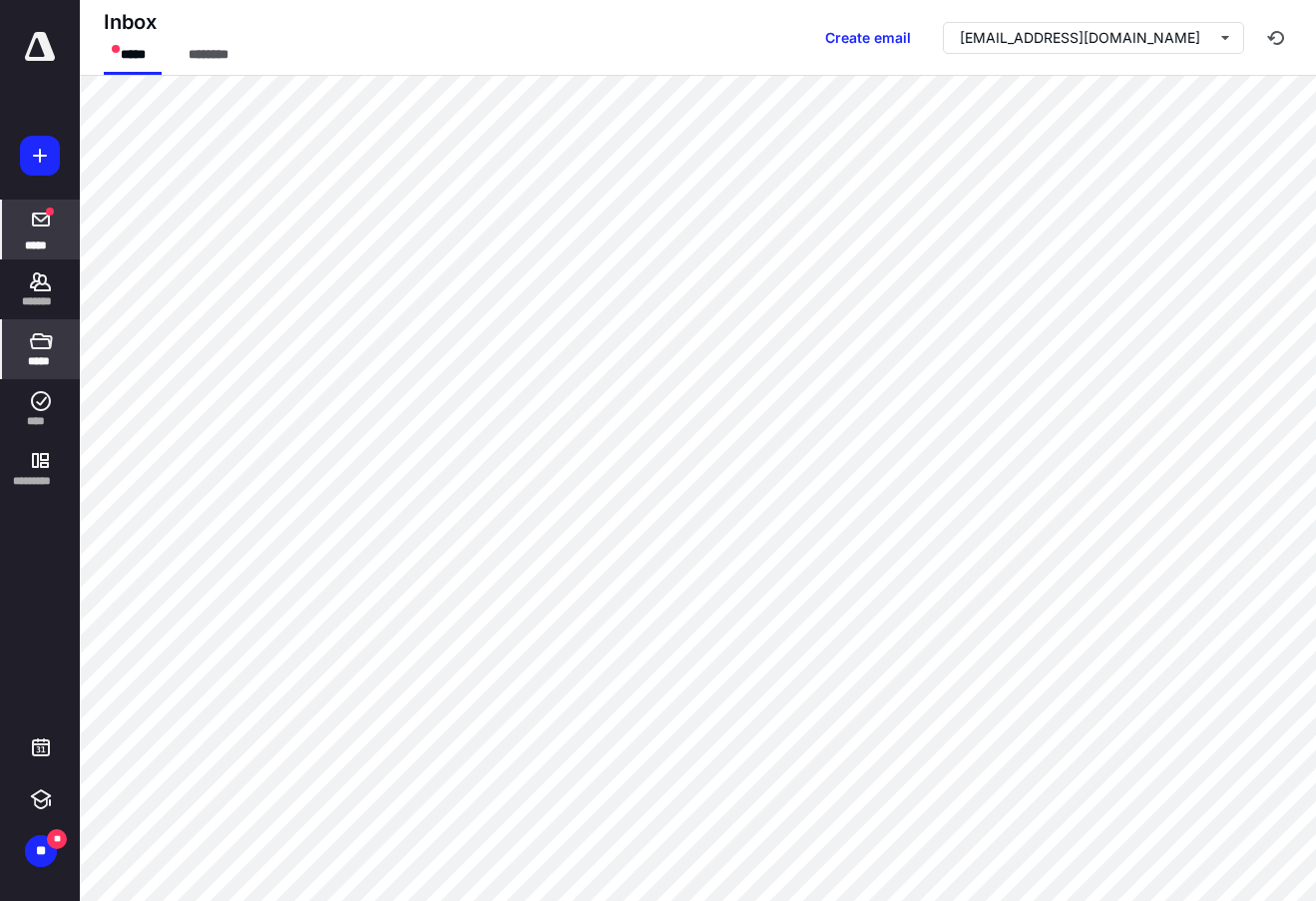 click on "*****" at bounding box center [41, 349] 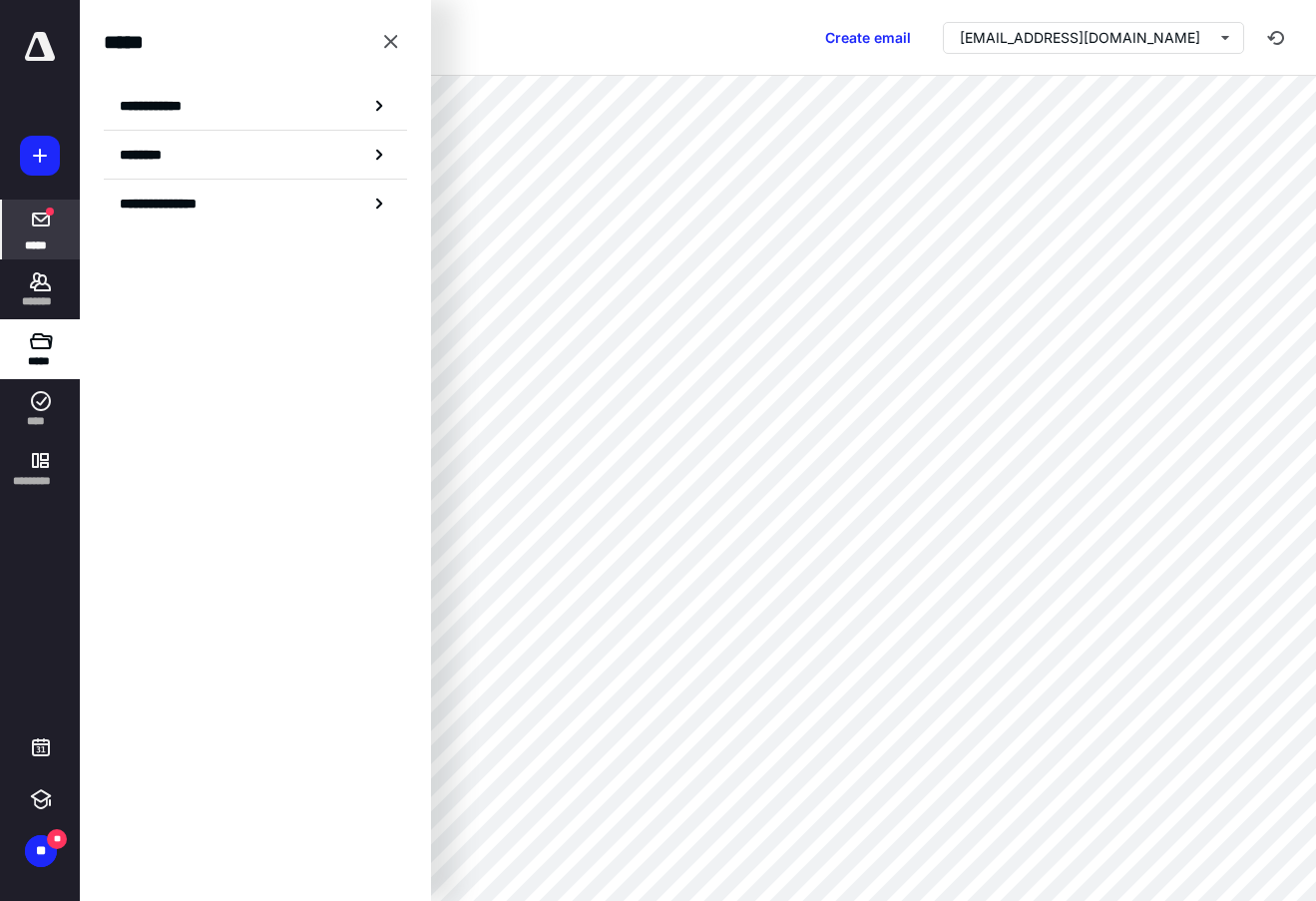click 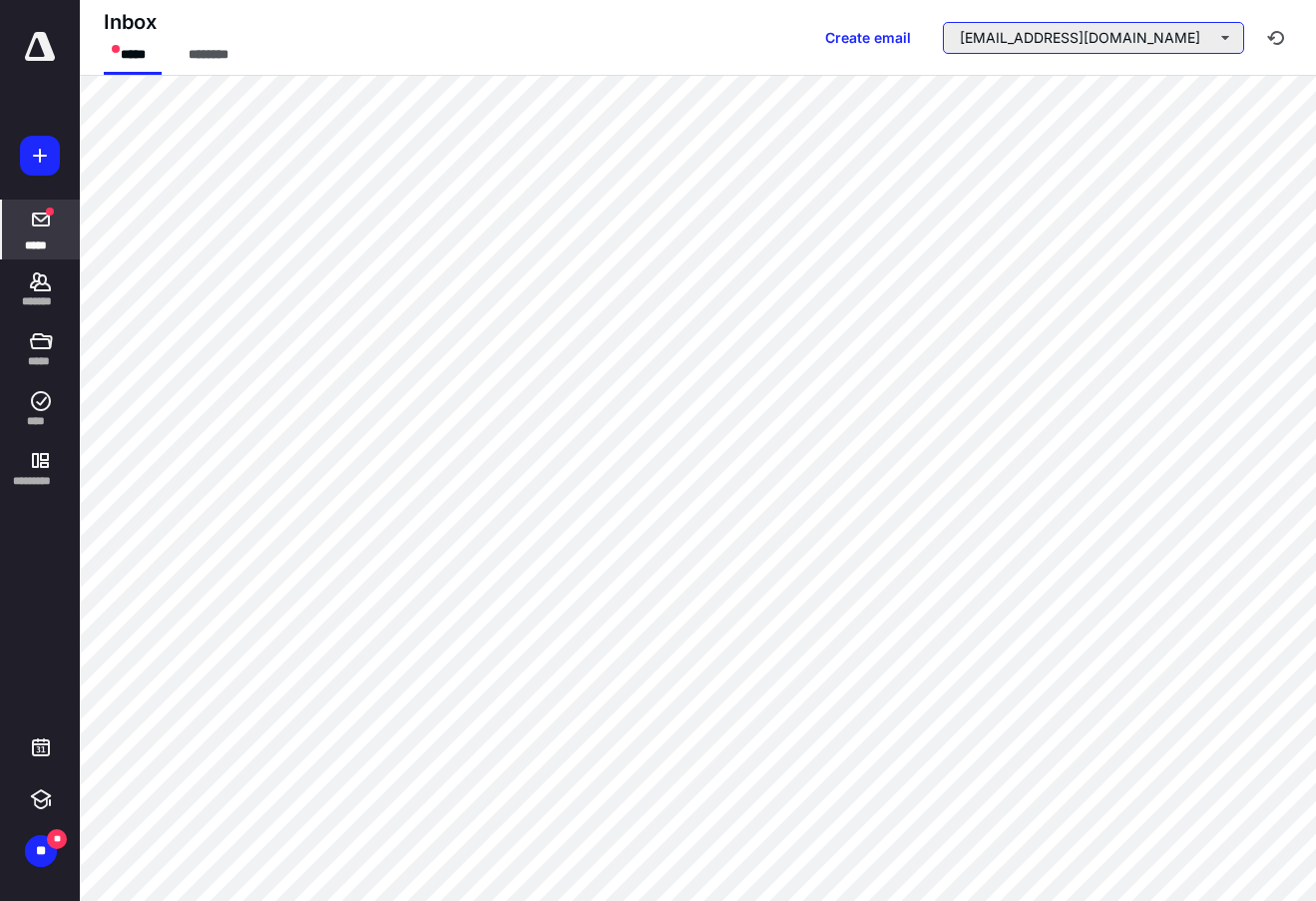 click on "qbo@taxmage.com" at bounding box center [1094, 38] 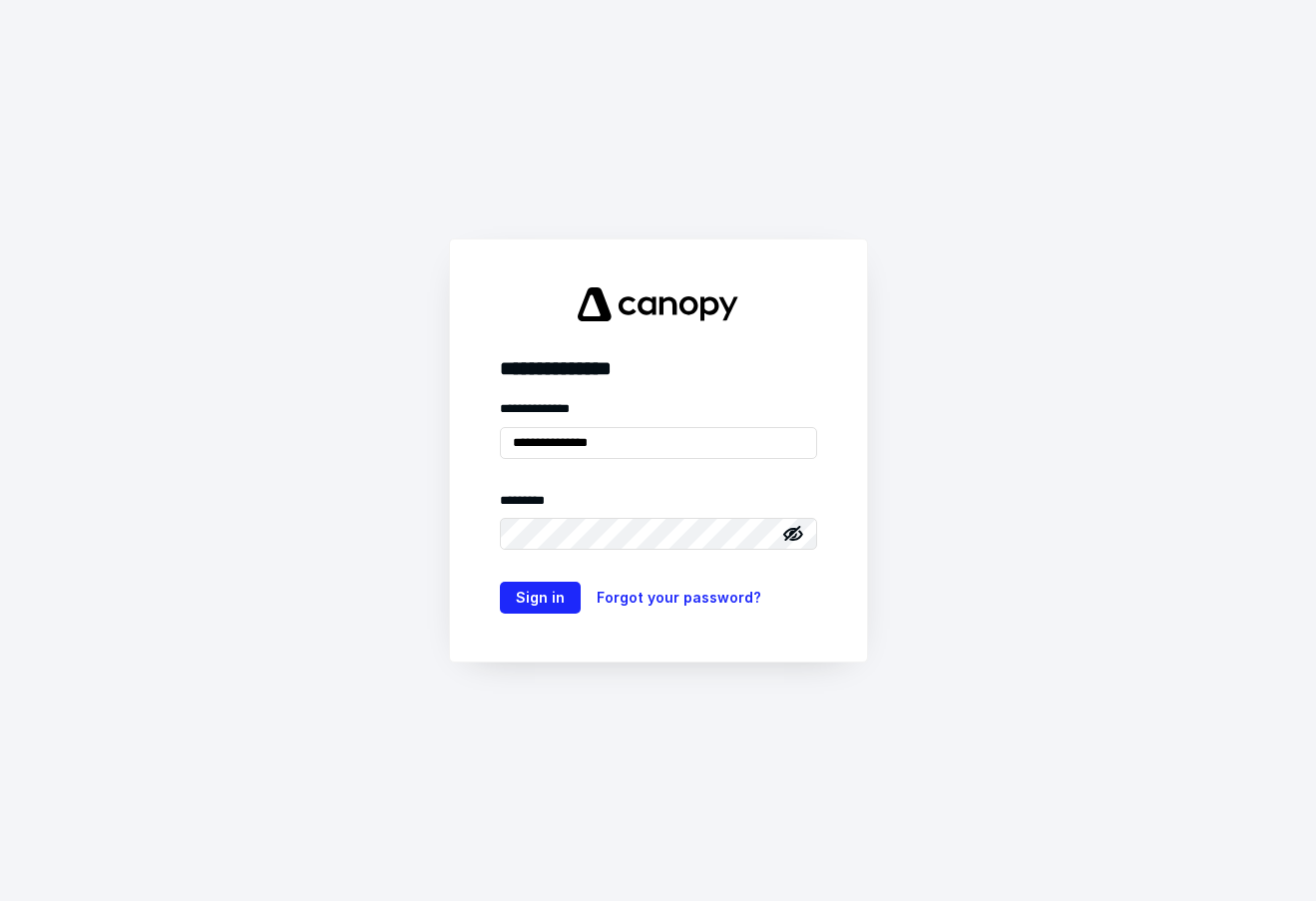 scroll, scrollTop: 0, scrollLeft: 0, axis: both 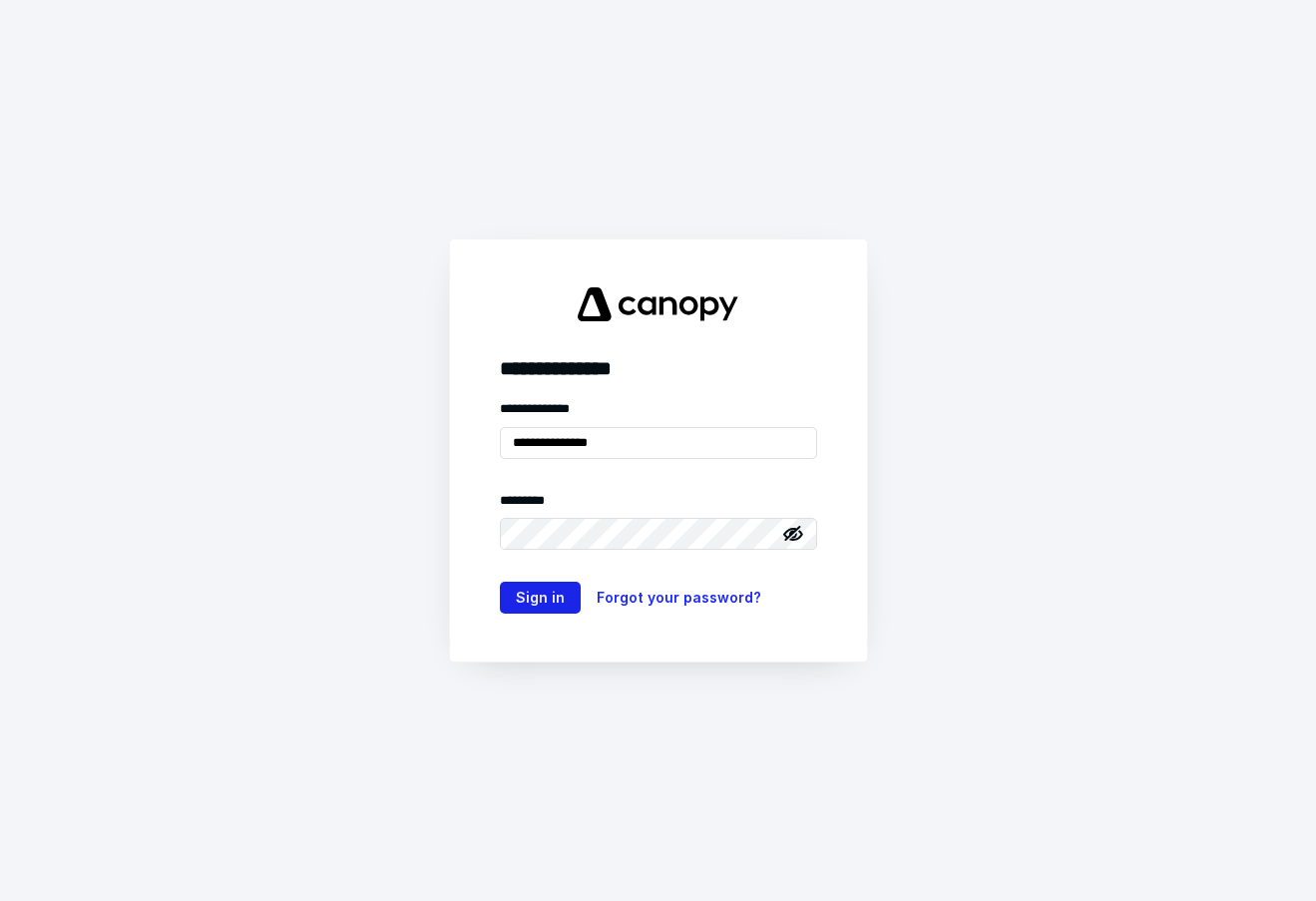 type on "**********" 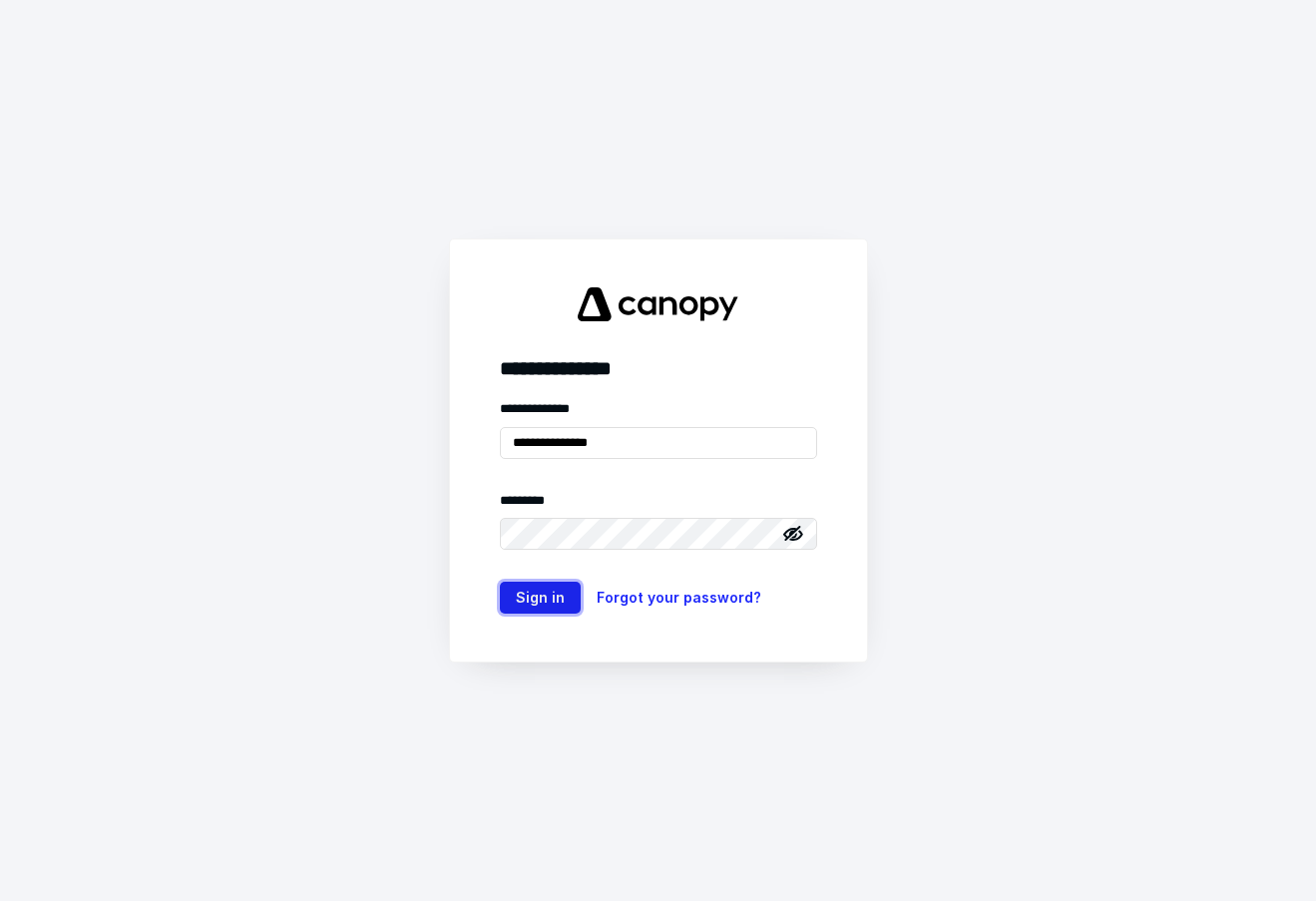 drag, startPoint x: 525, startPoint y: 597, endPoint x: 502, endPoint y: 585, distance: 25.942244 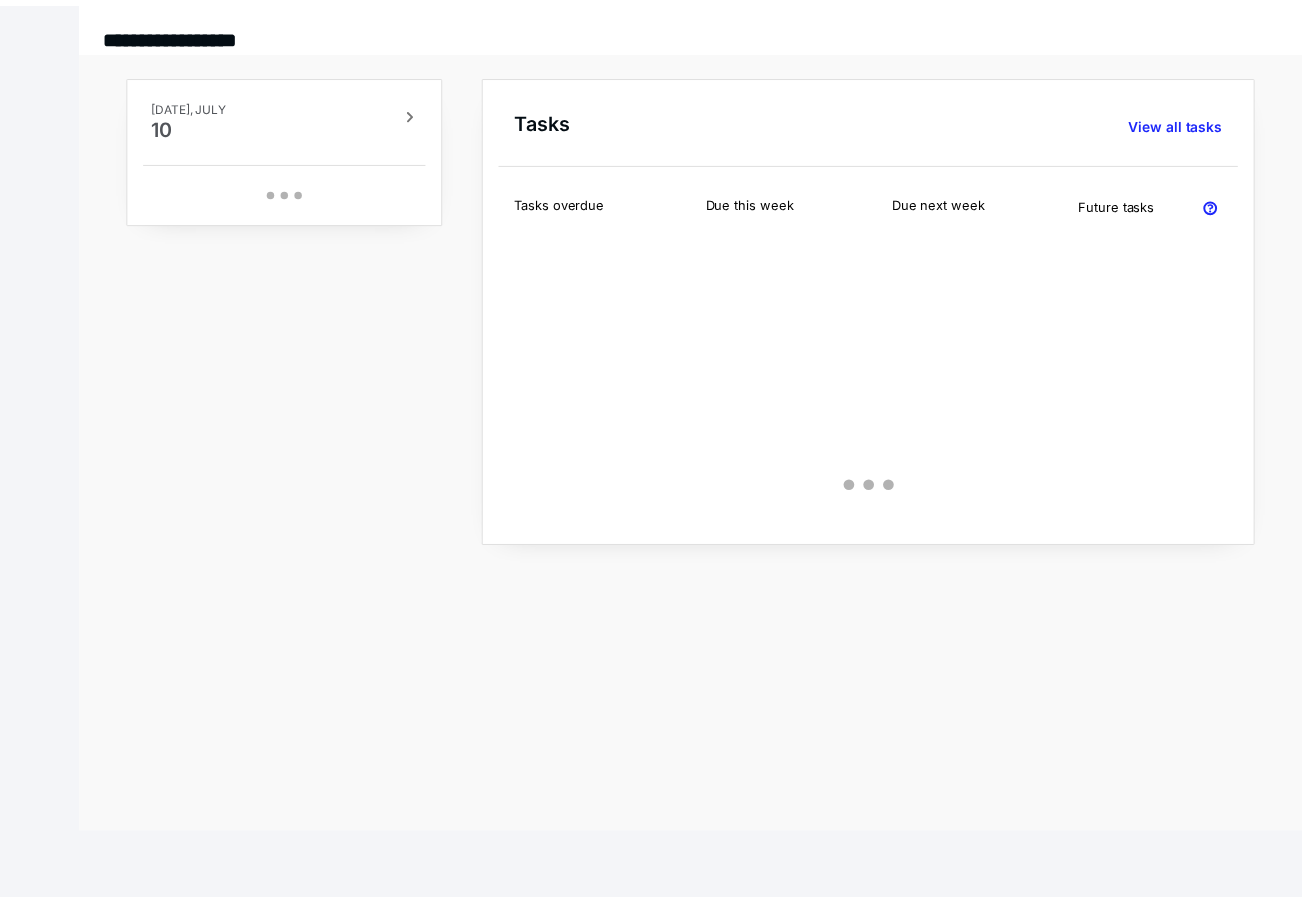 scroll, scrollTop: 0, scrollLeft: 0, axis: both 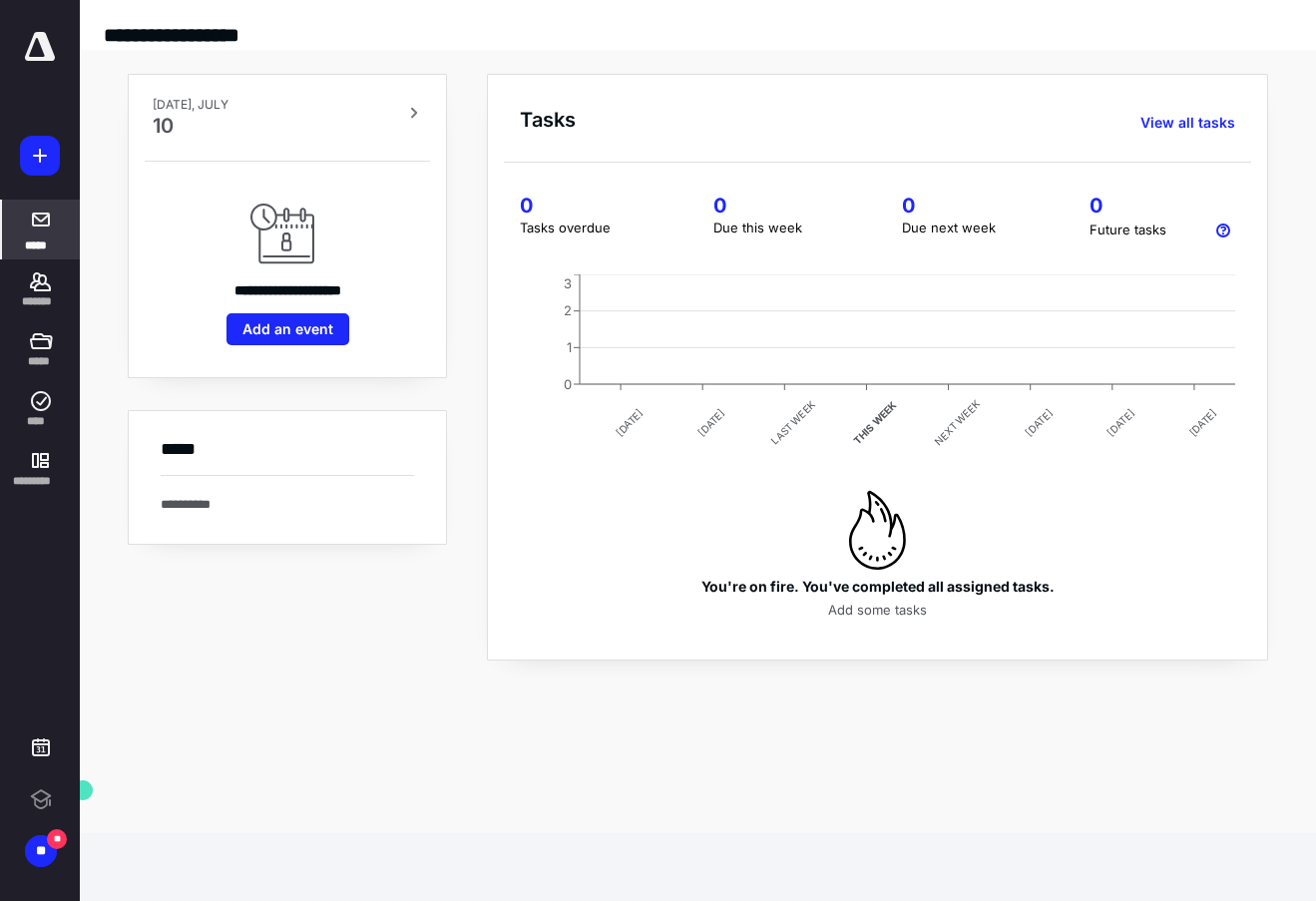 click at bounding box center (41, 220) 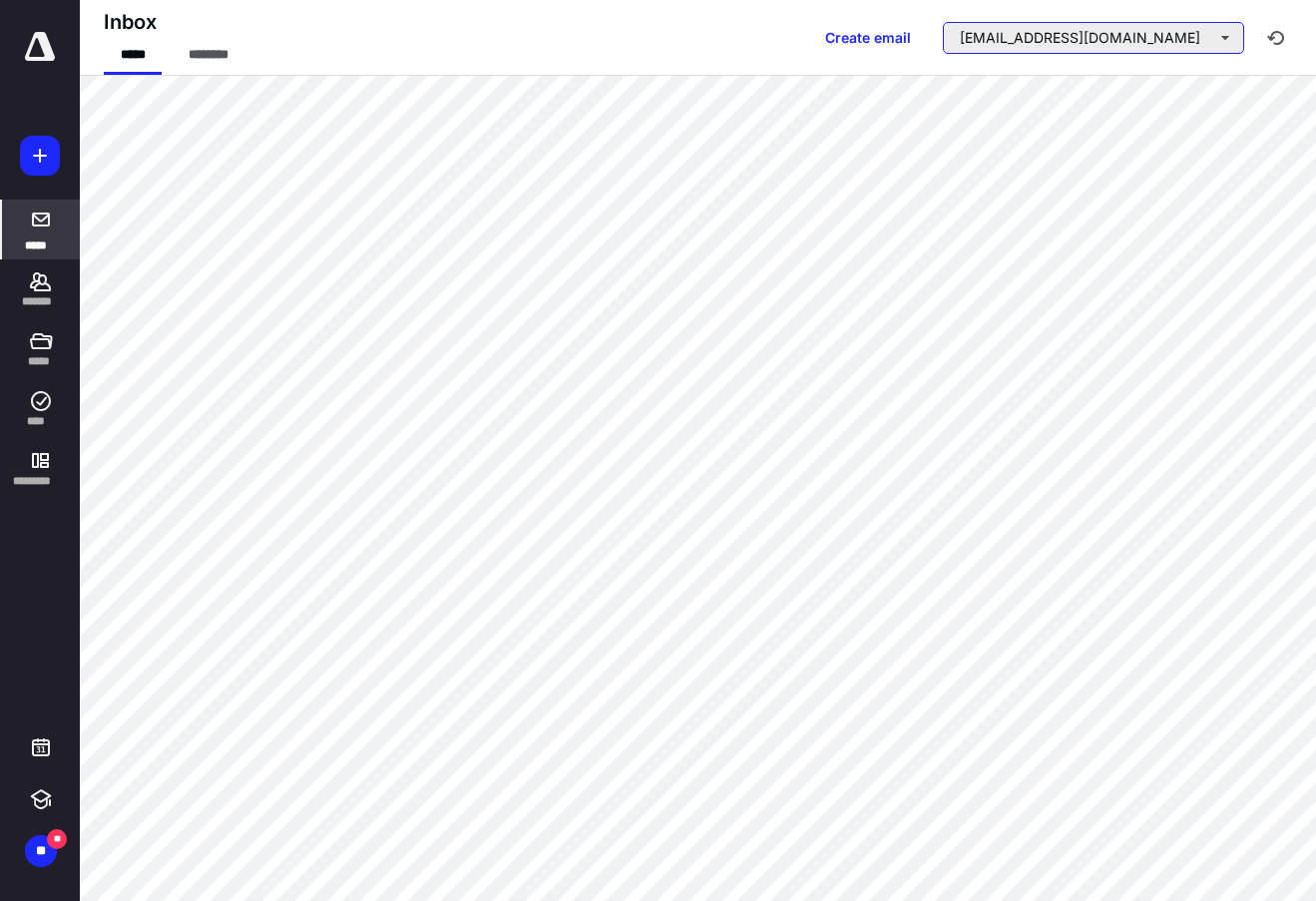 click on "qbo@taxmage.com" at bounding box center [1094, 38] 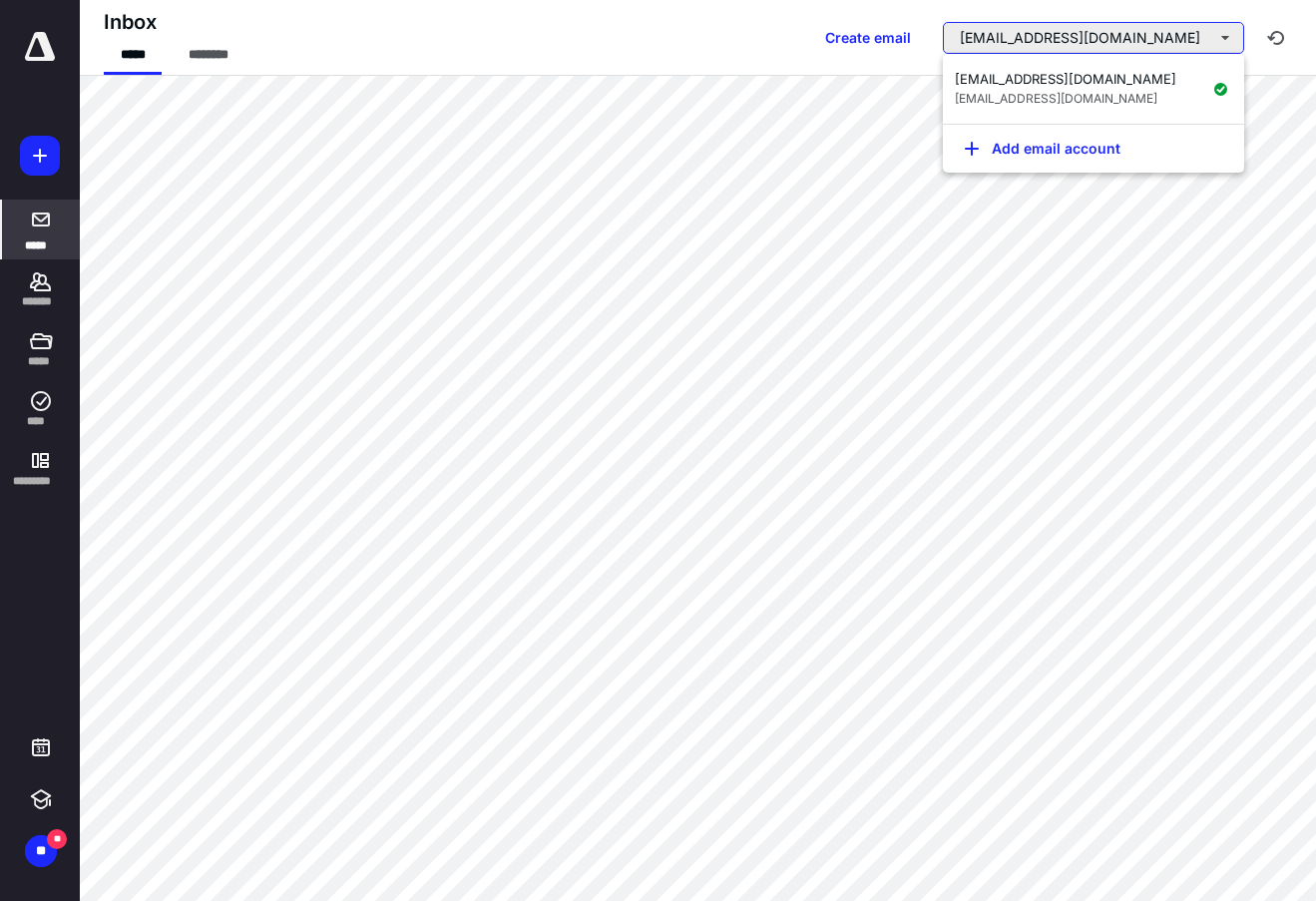 click on "qbo@taxmage.com" at bounding box center [1094, 38] 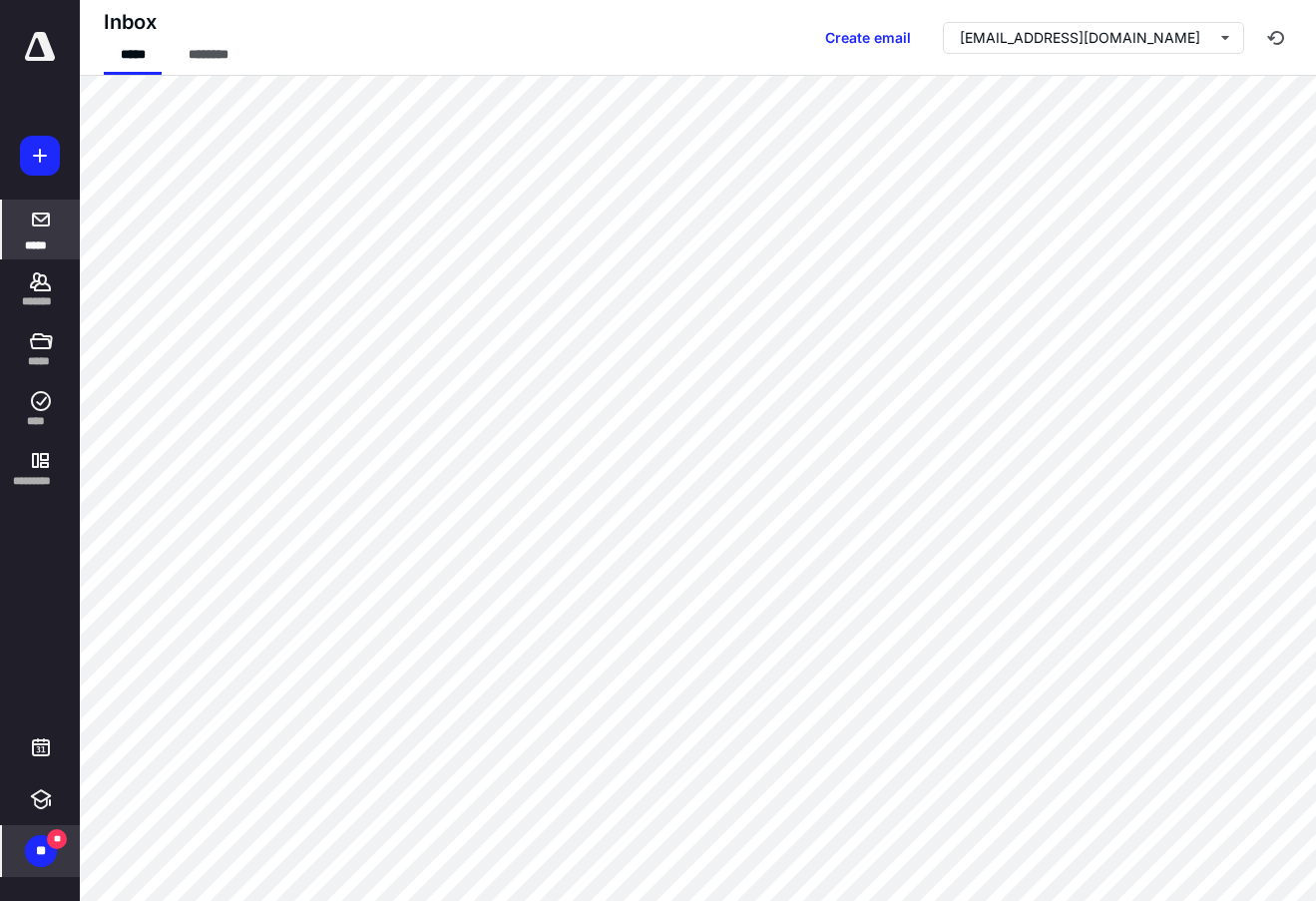 click on "**" at bounding box center (41, 851) 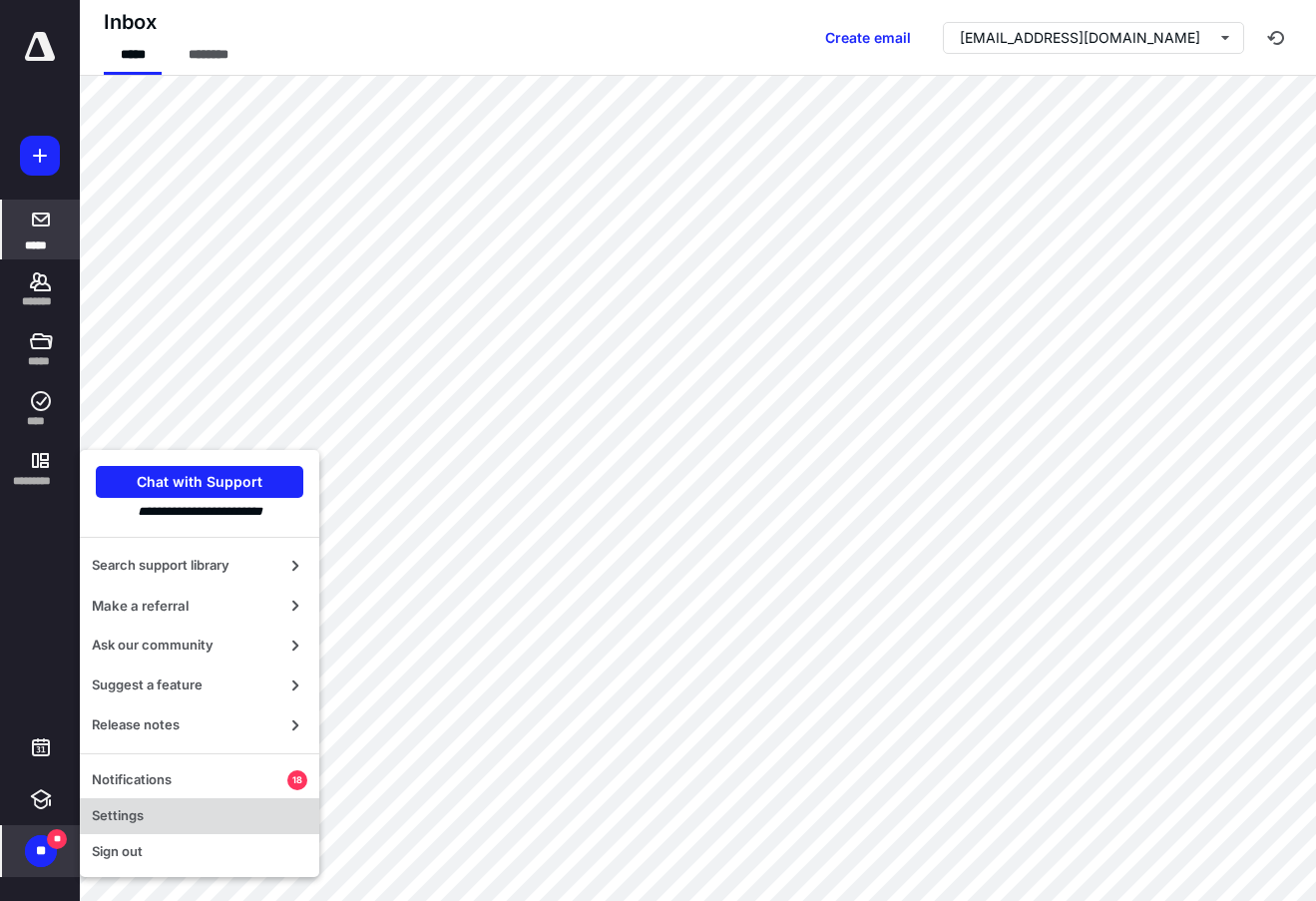click on "Settings" at bounding box center [200, 816] 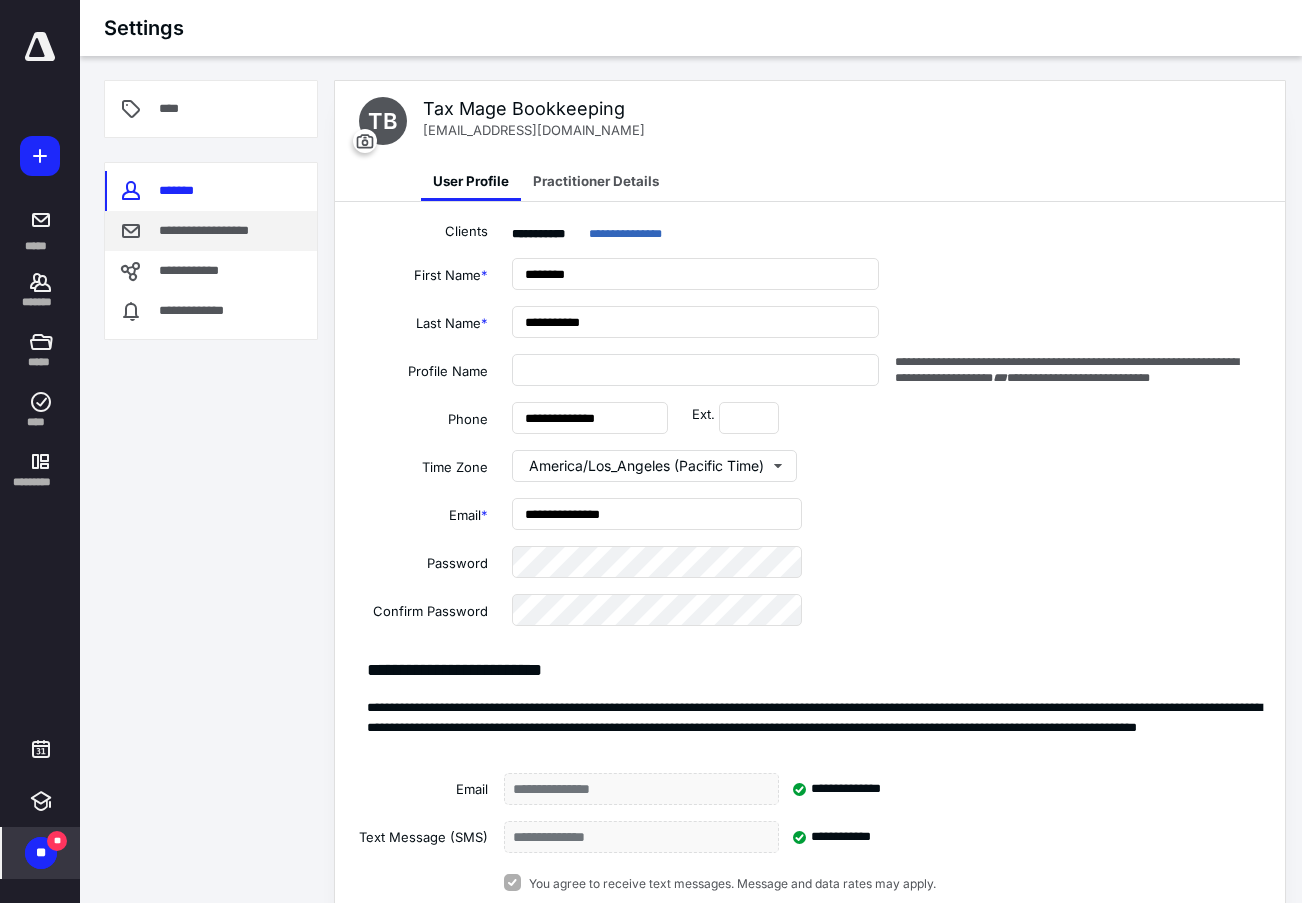 click on "**********" at bounding box center (218, 231) 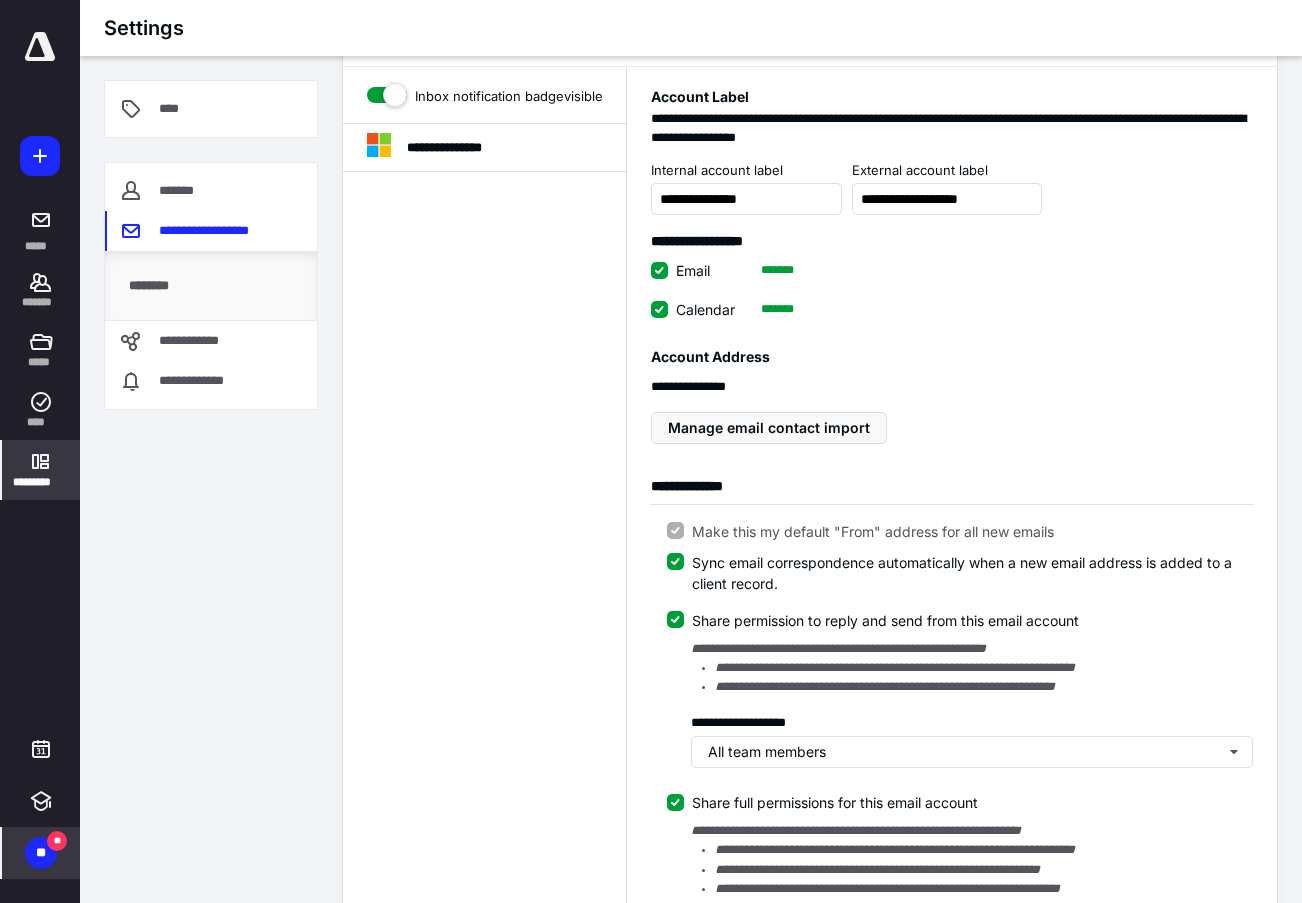 scroll, scrollTop: 0, scrollLeft: 0, axis: both 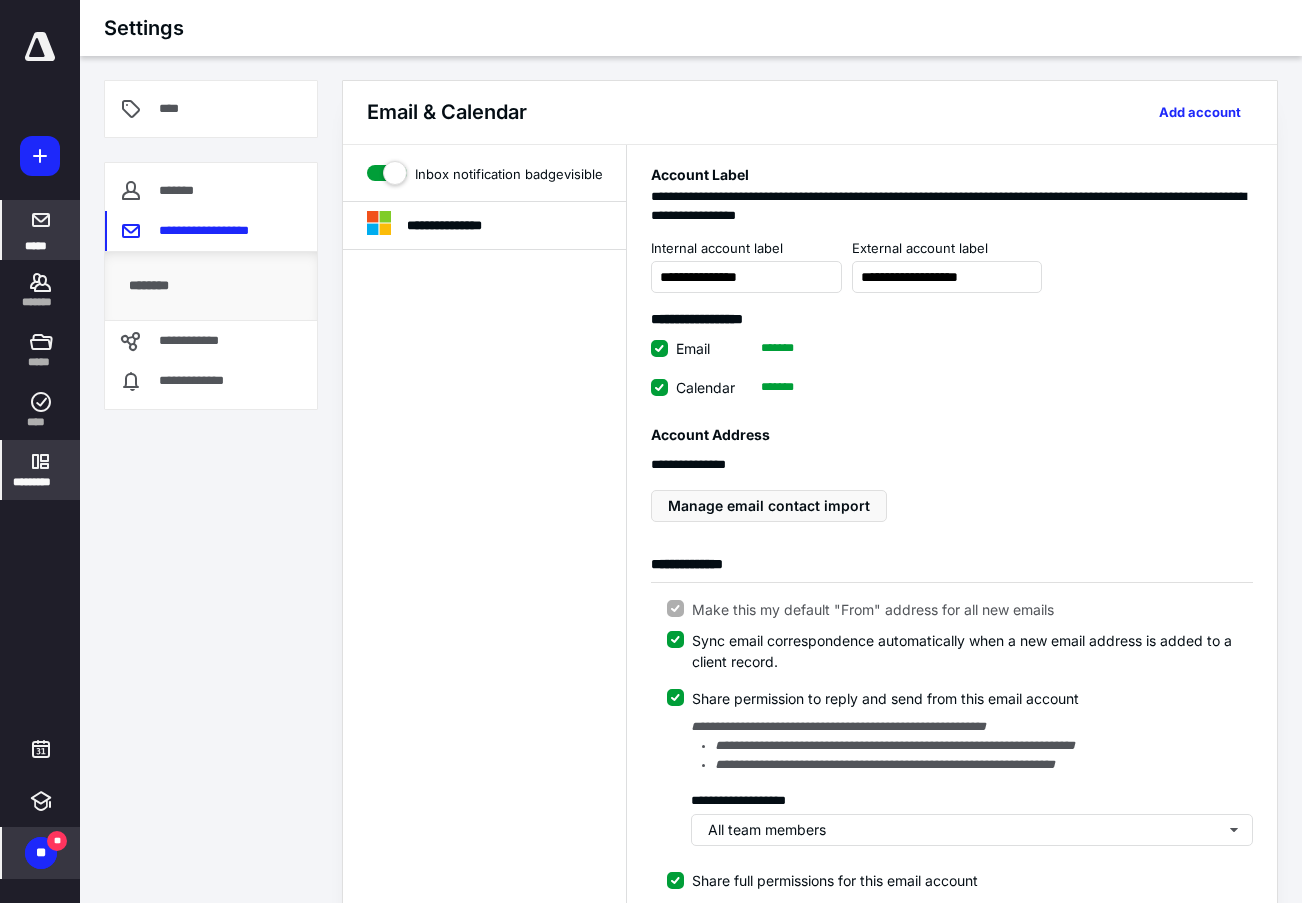 click at bounding box center [41, 220] 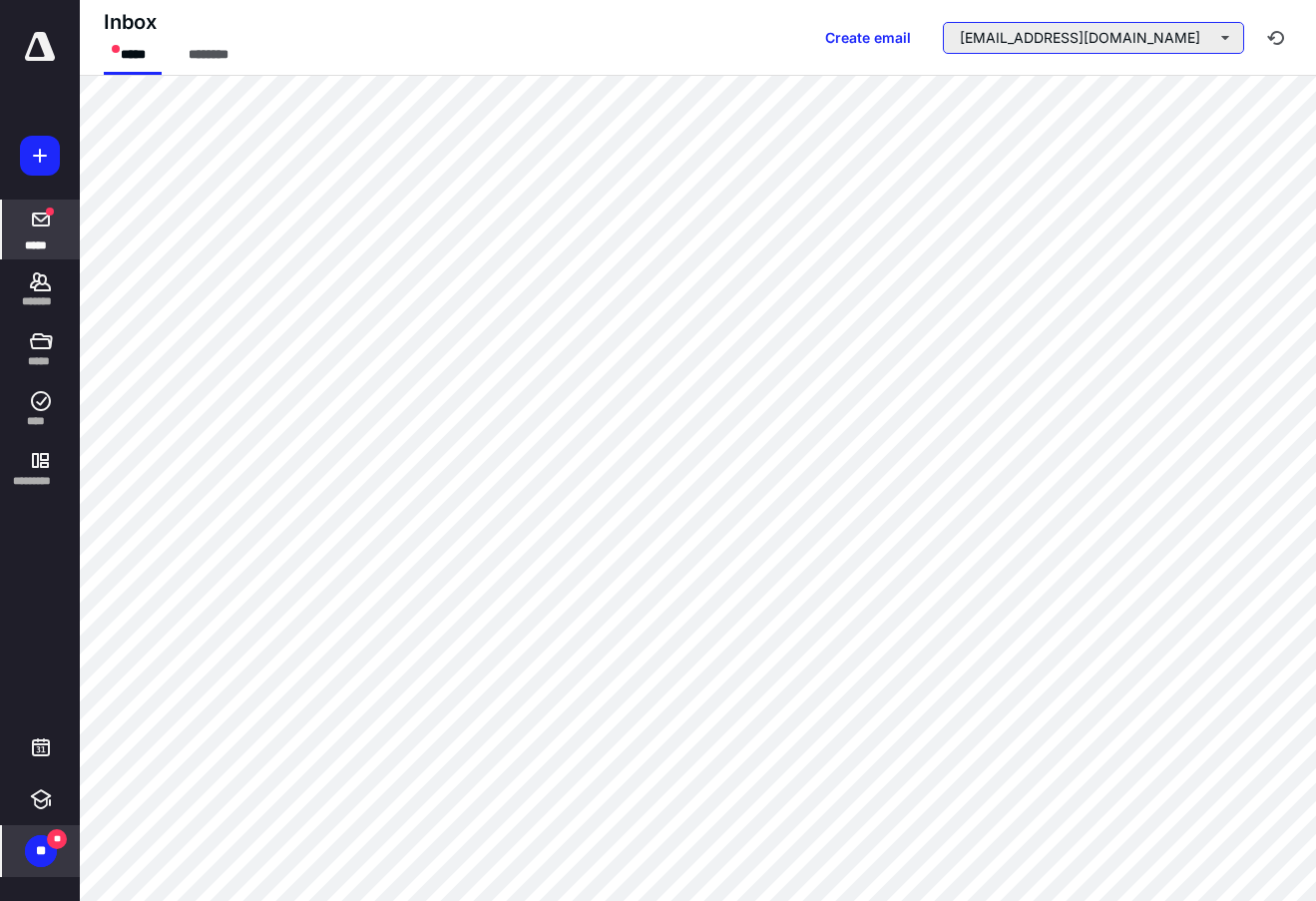 click on "qbo@taxmage.com" at bounding box center [1094, 38] 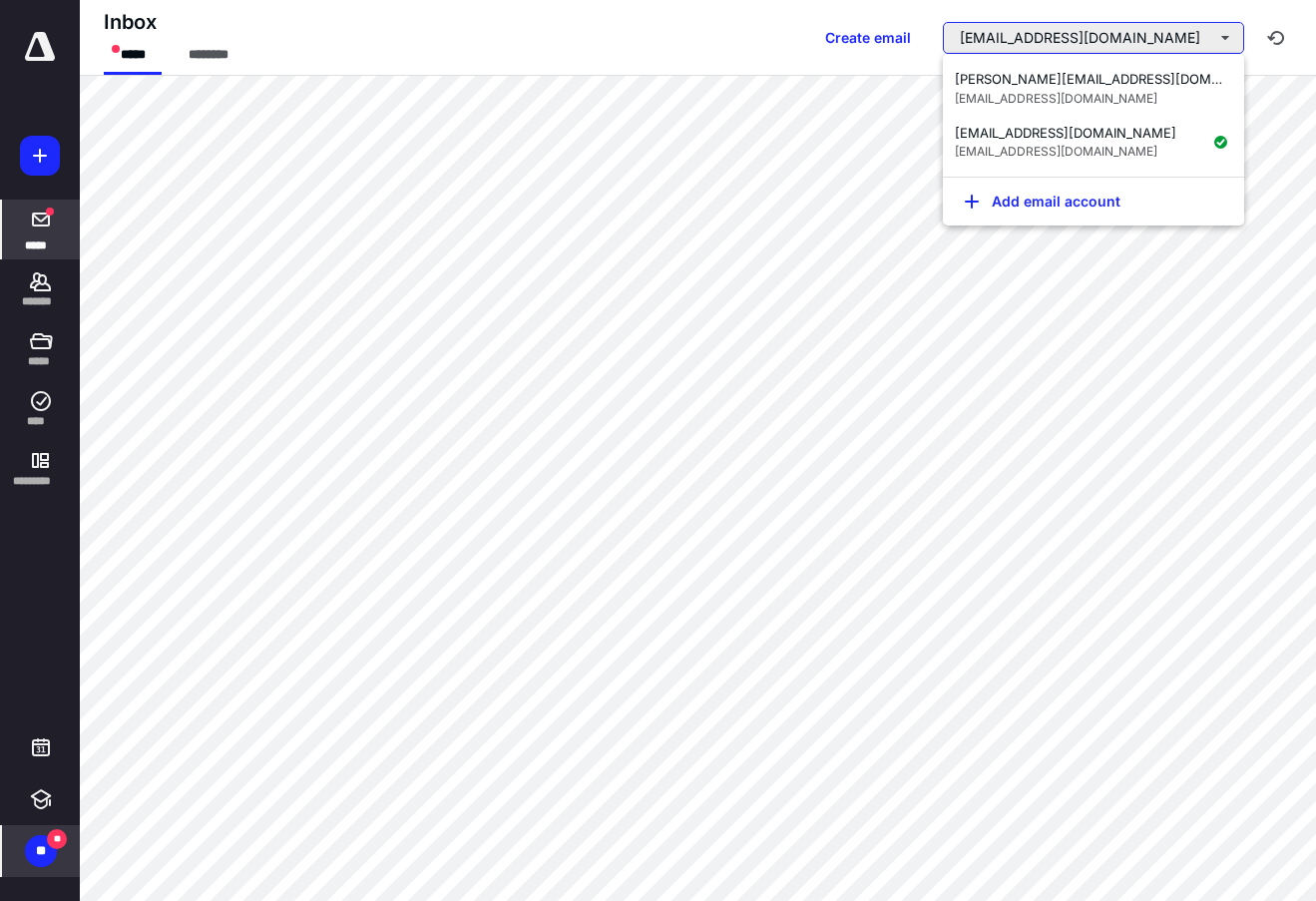 click on "qbo@taxmage.com" at bounding box center (1094, 38) 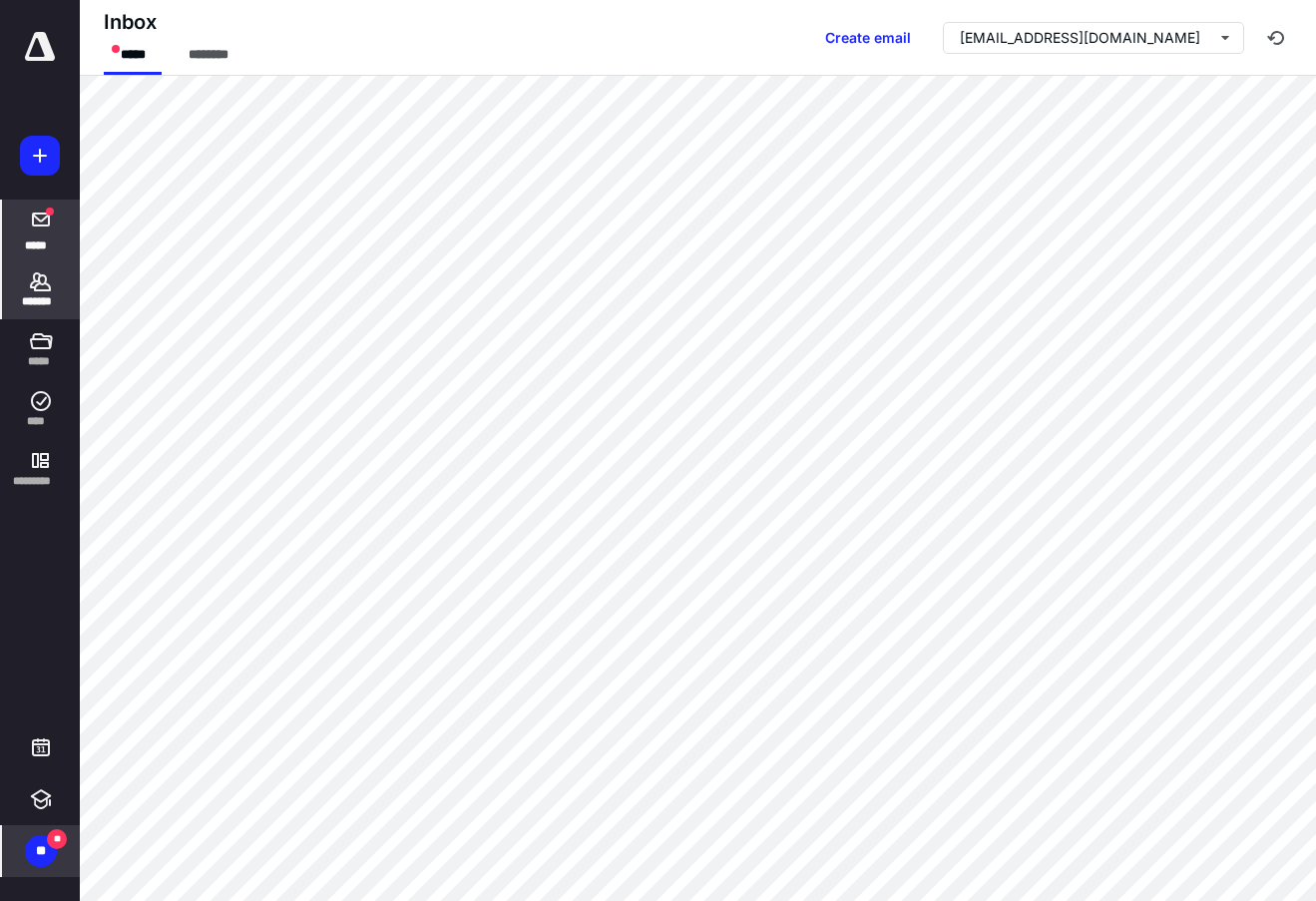 click 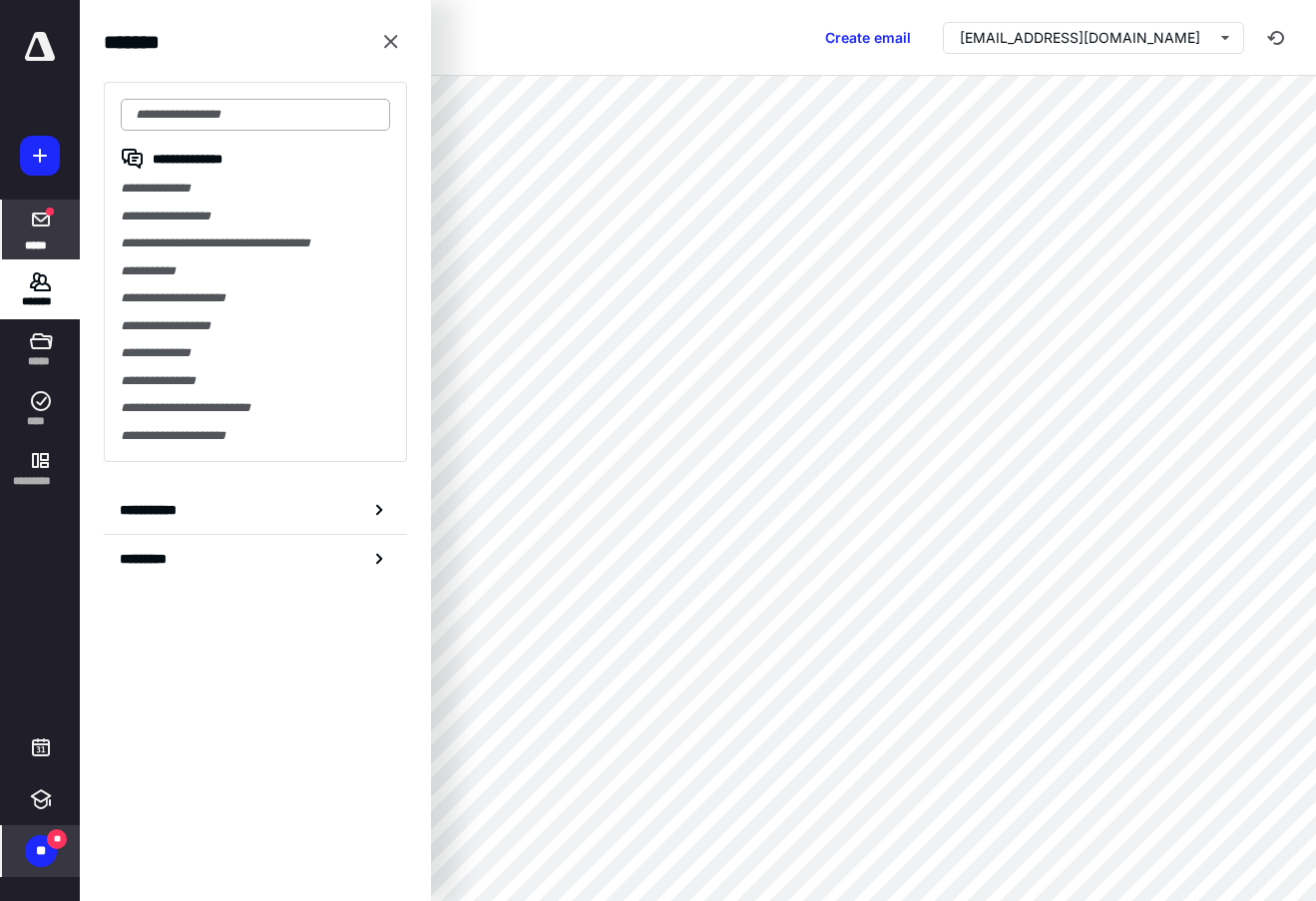 click at bounding box center [255, 115] 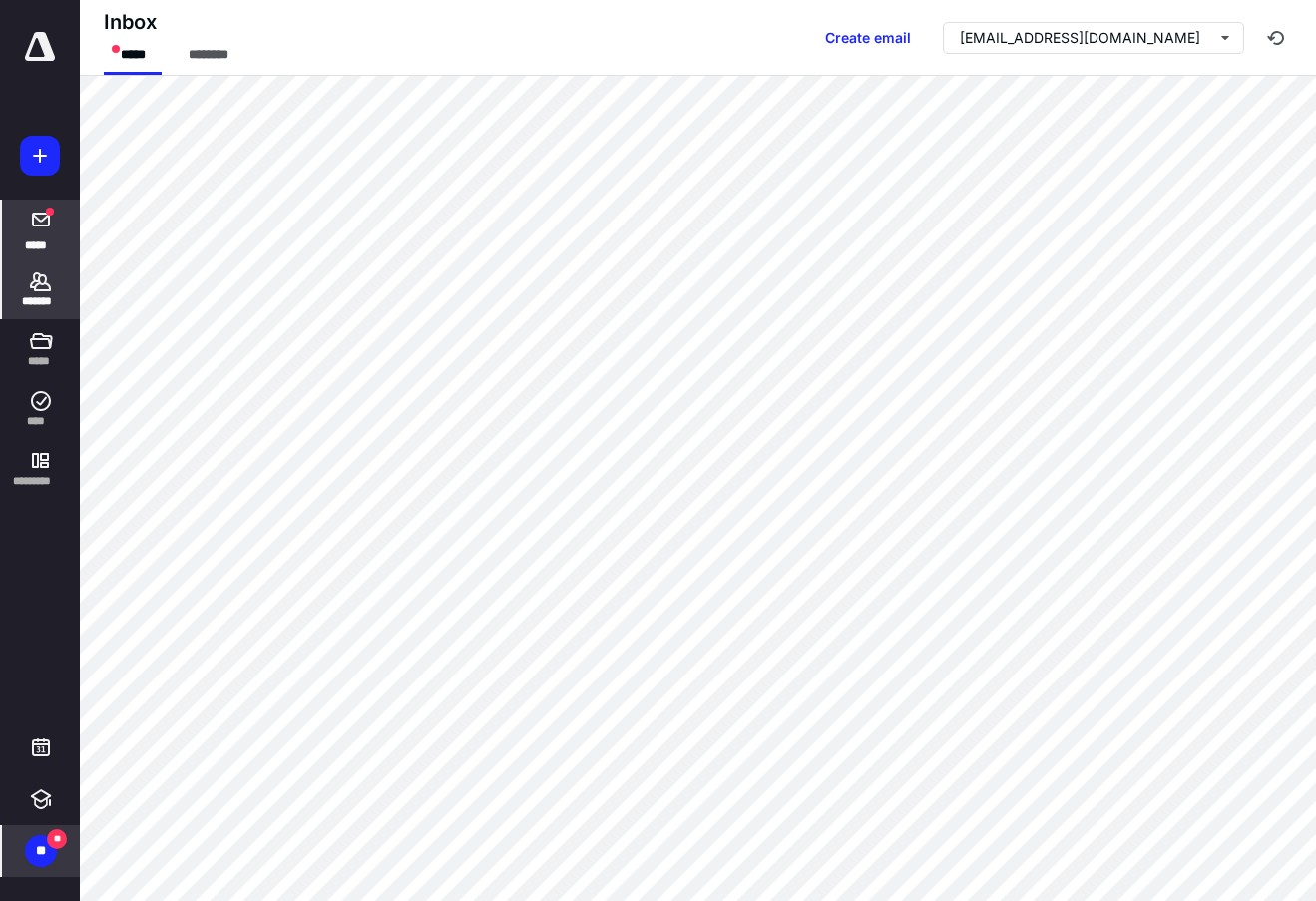 click on "*******" at bounding box center (41, 301) 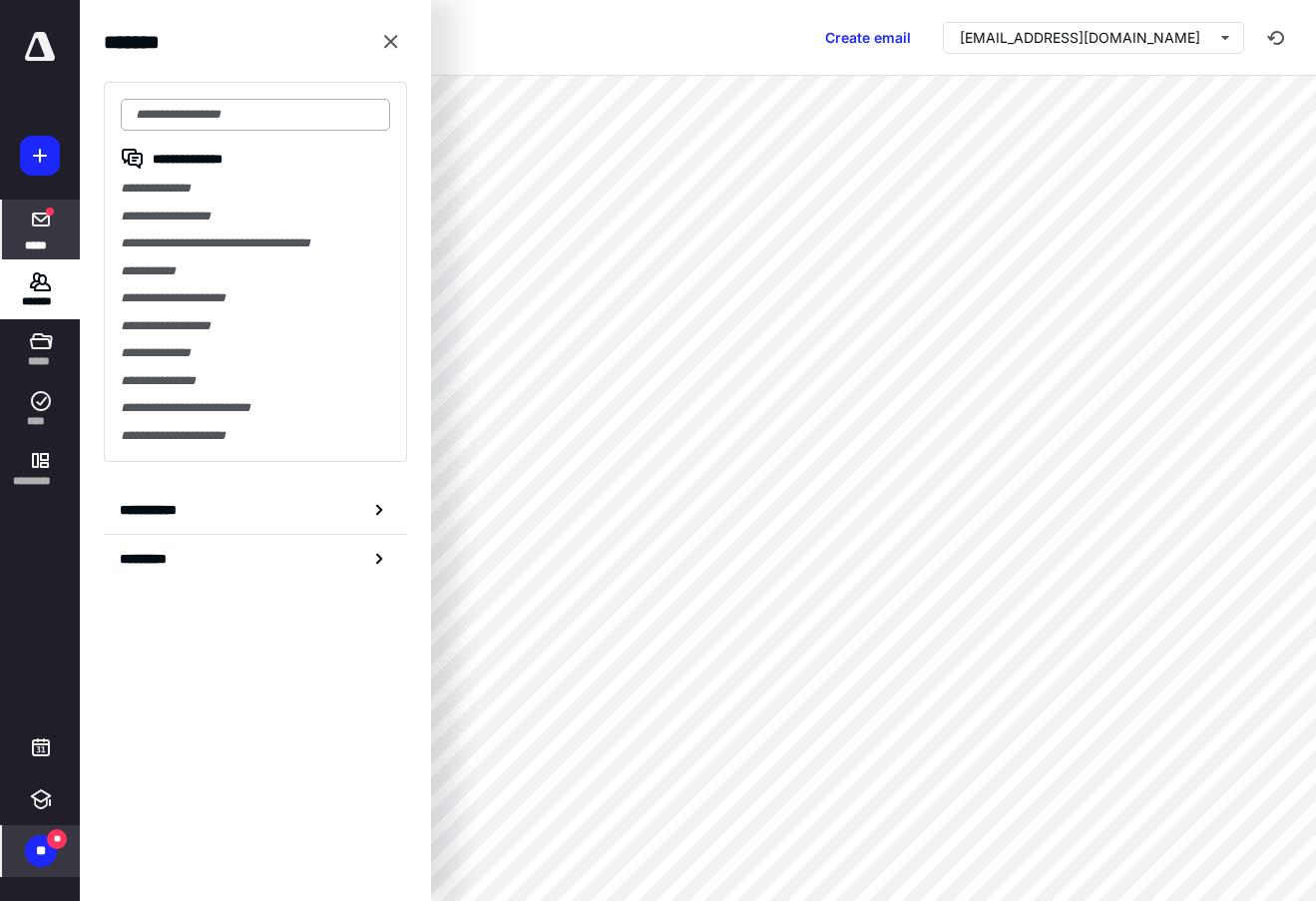 click at bounding box center [255, 115] 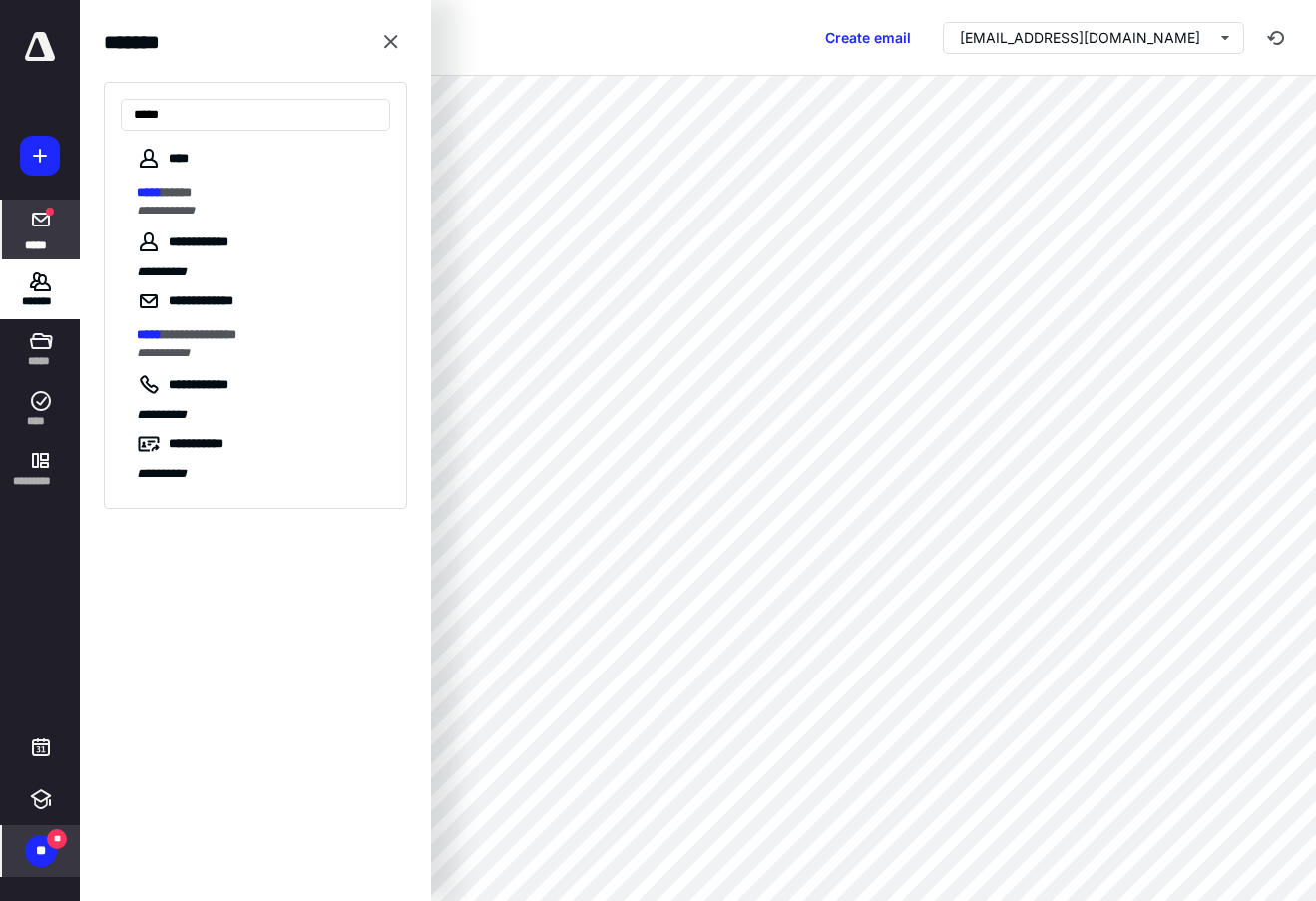 type on "*****" 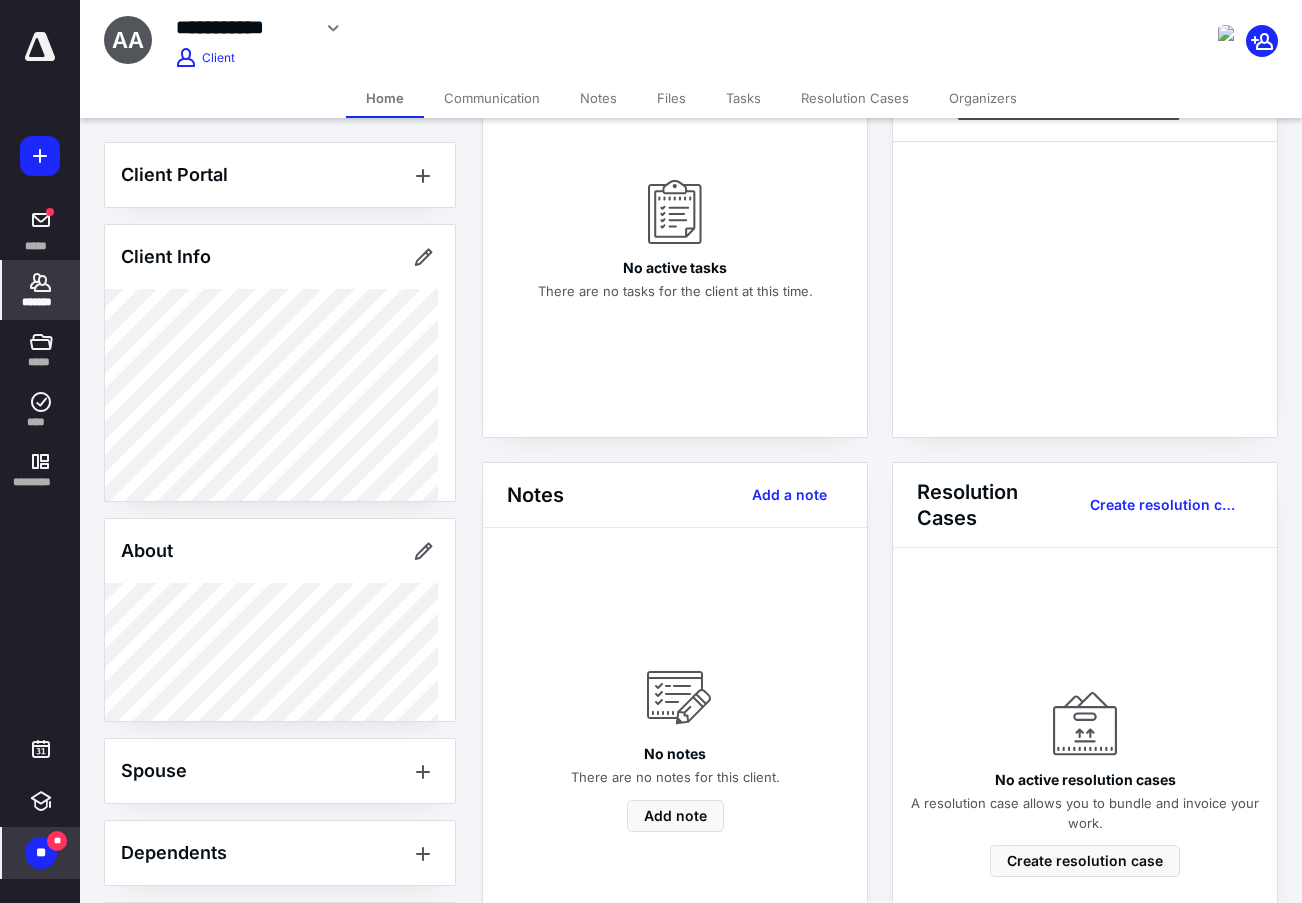 scroll, scrollTop: 306, scrollLeft: 0, axis: vertical 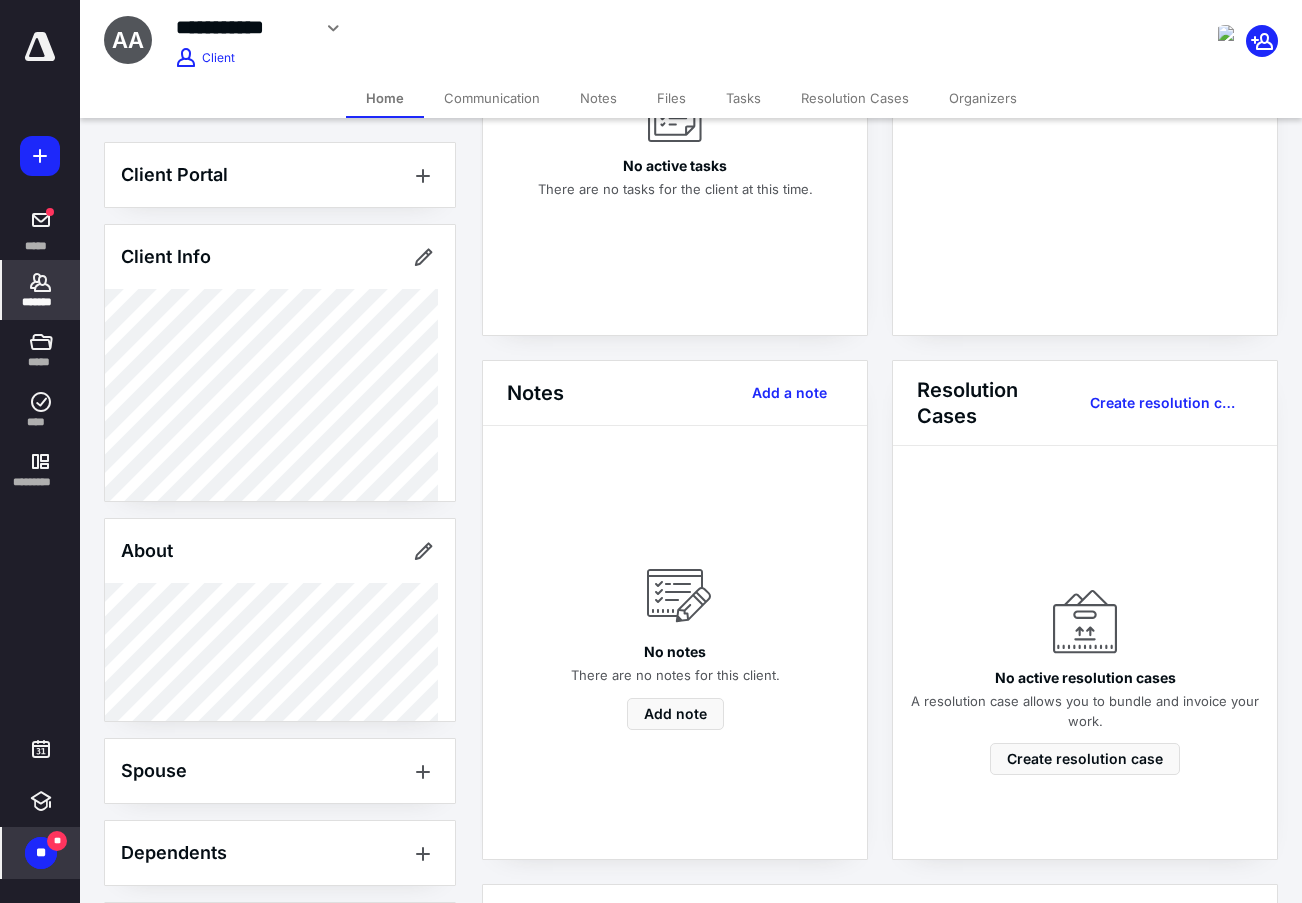 click on "Communication" at bounding box center [492, 98] 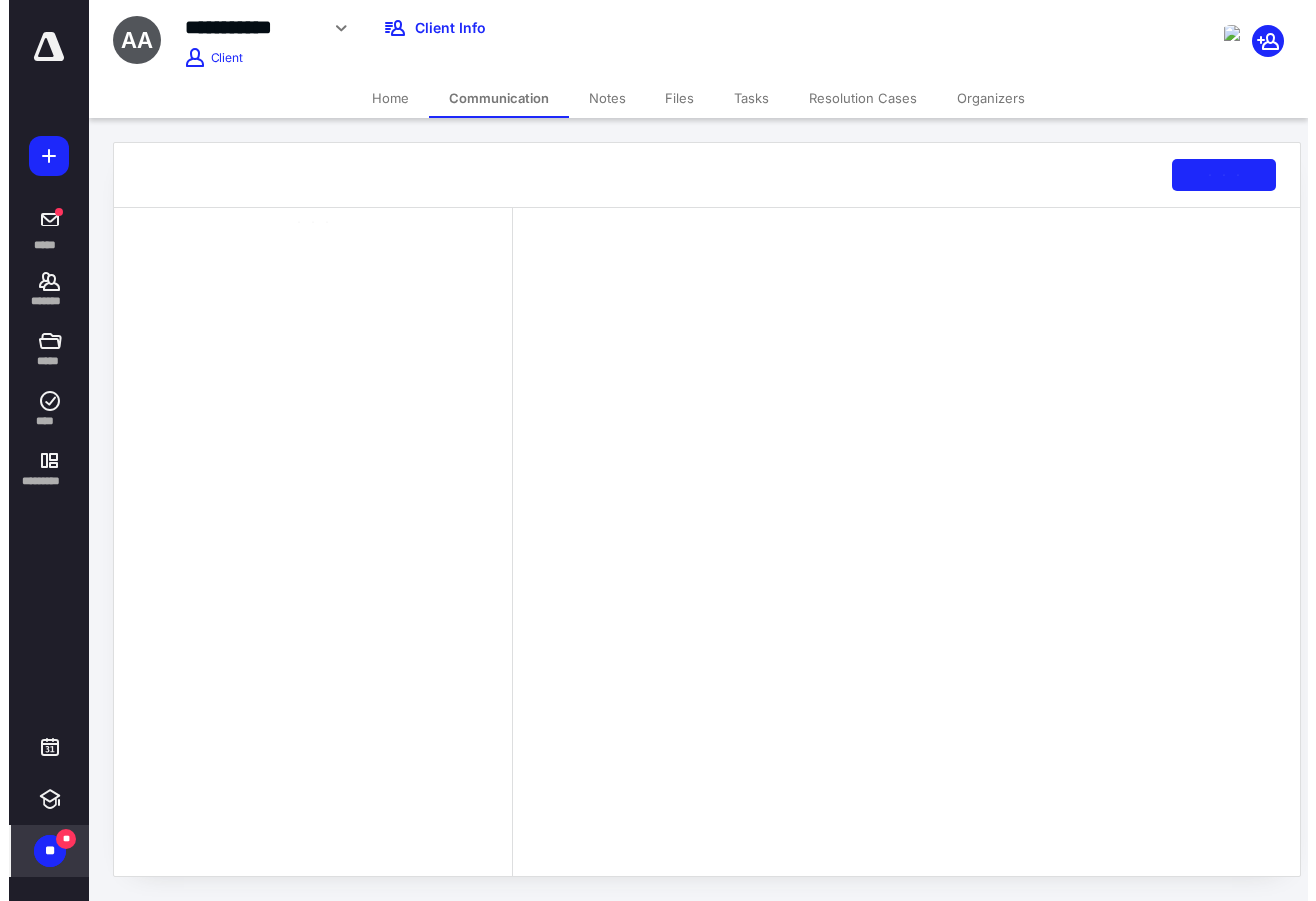 scroll, scrollTop: 0, scrollLeft: 0, axis: both 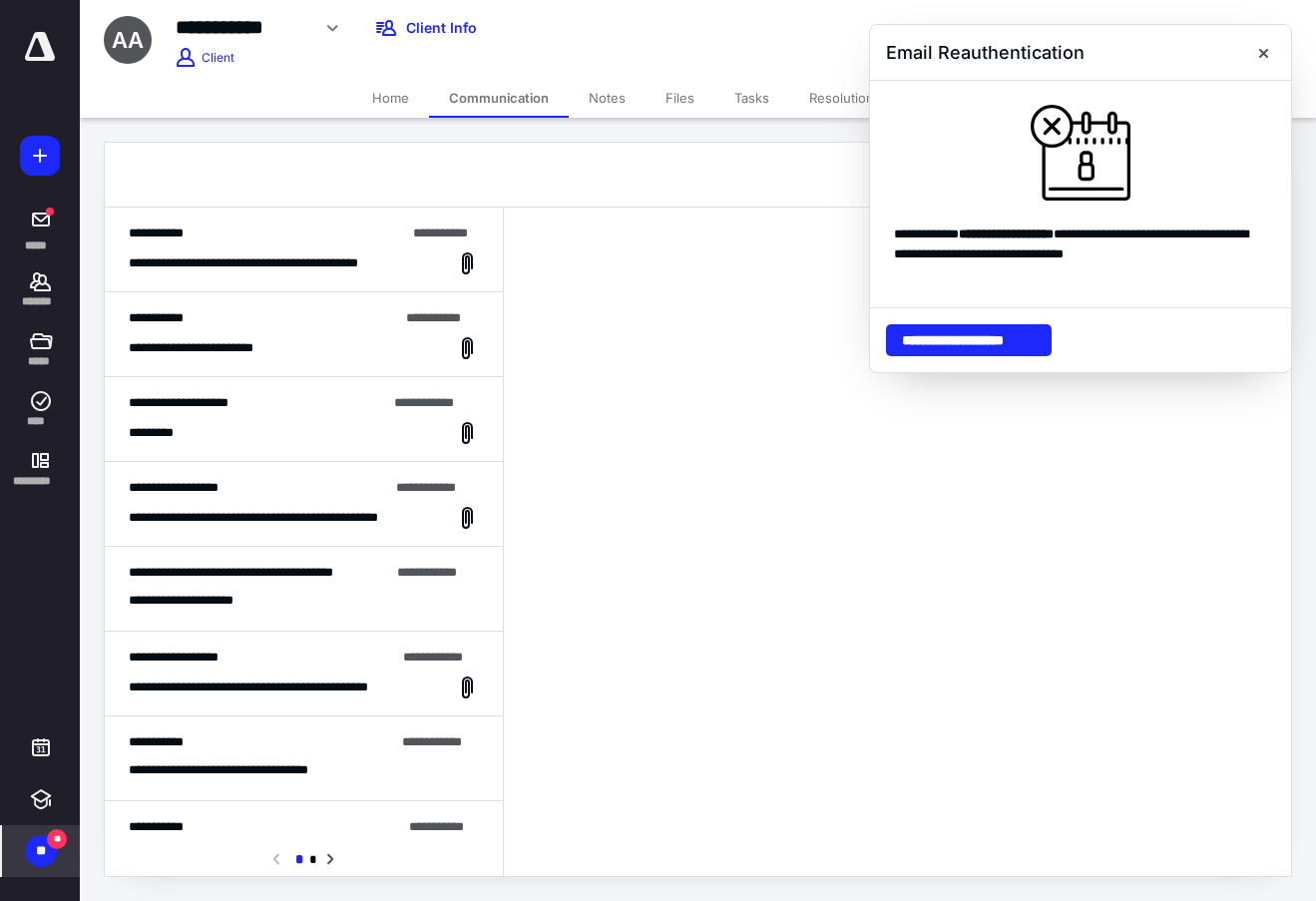 click on "**********" at bounding box center (303, 249) 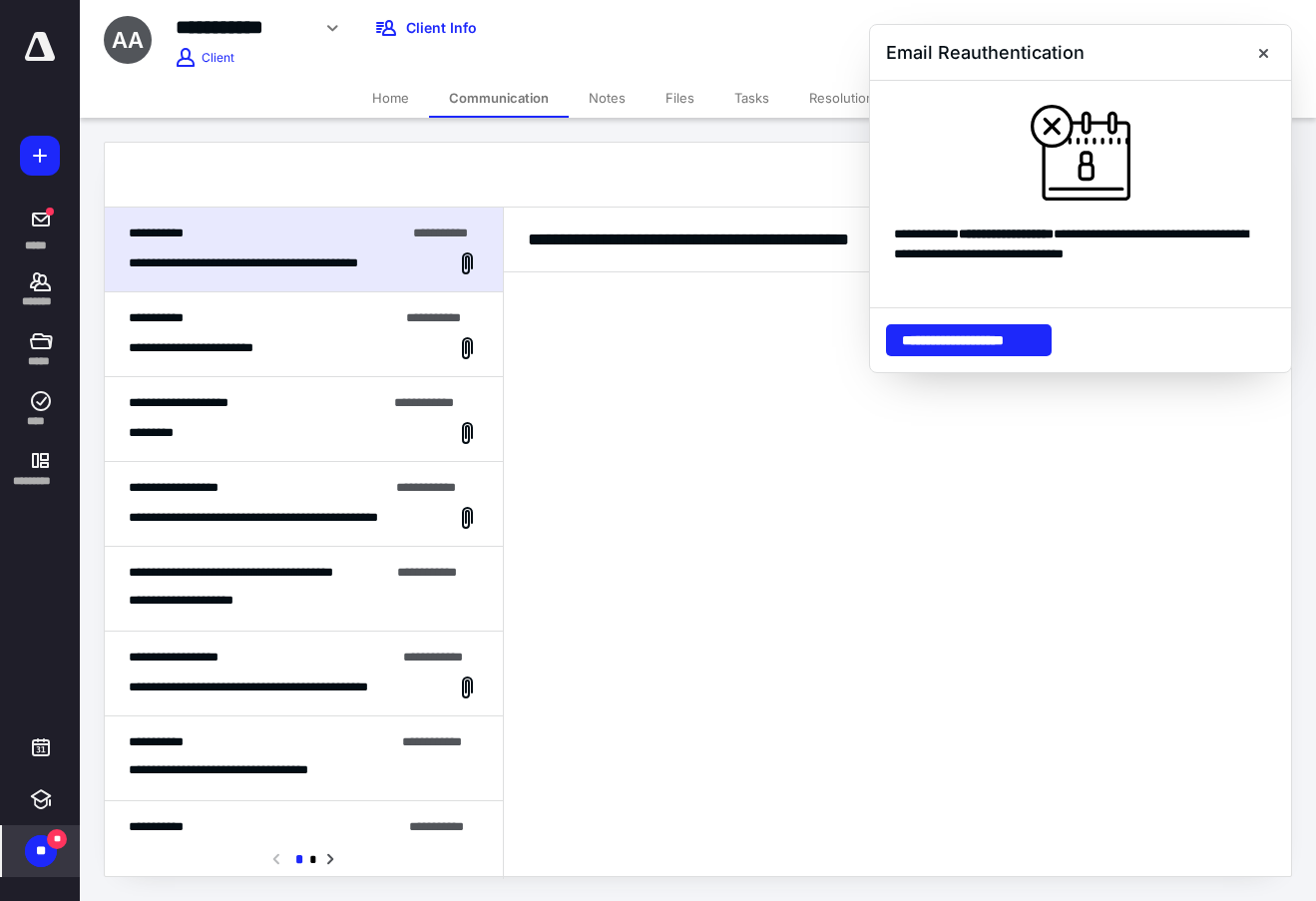 scroll, scrollTop: 0, scrollLeft: 0, axis: both 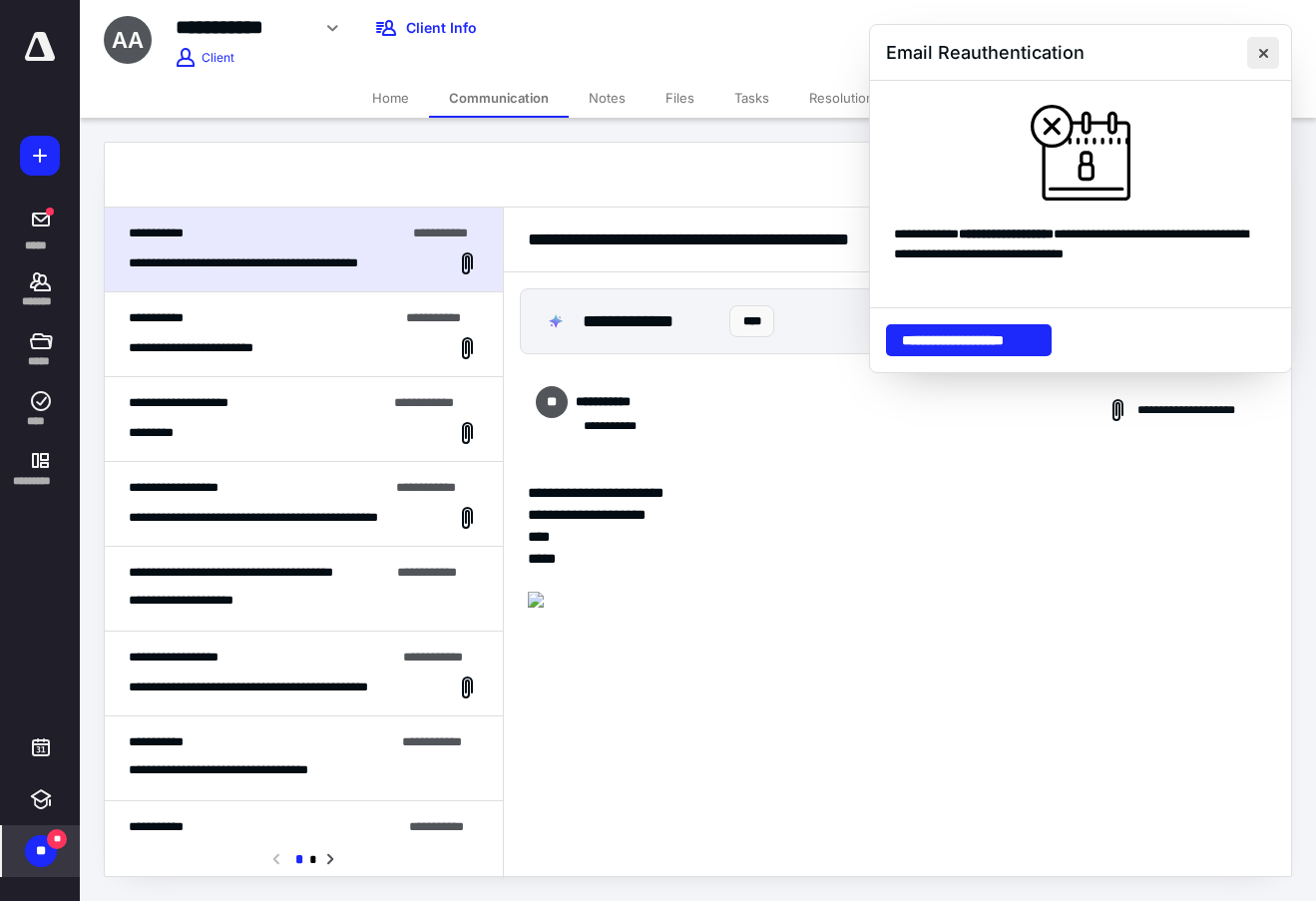 click at bounding box center [1263, 53] 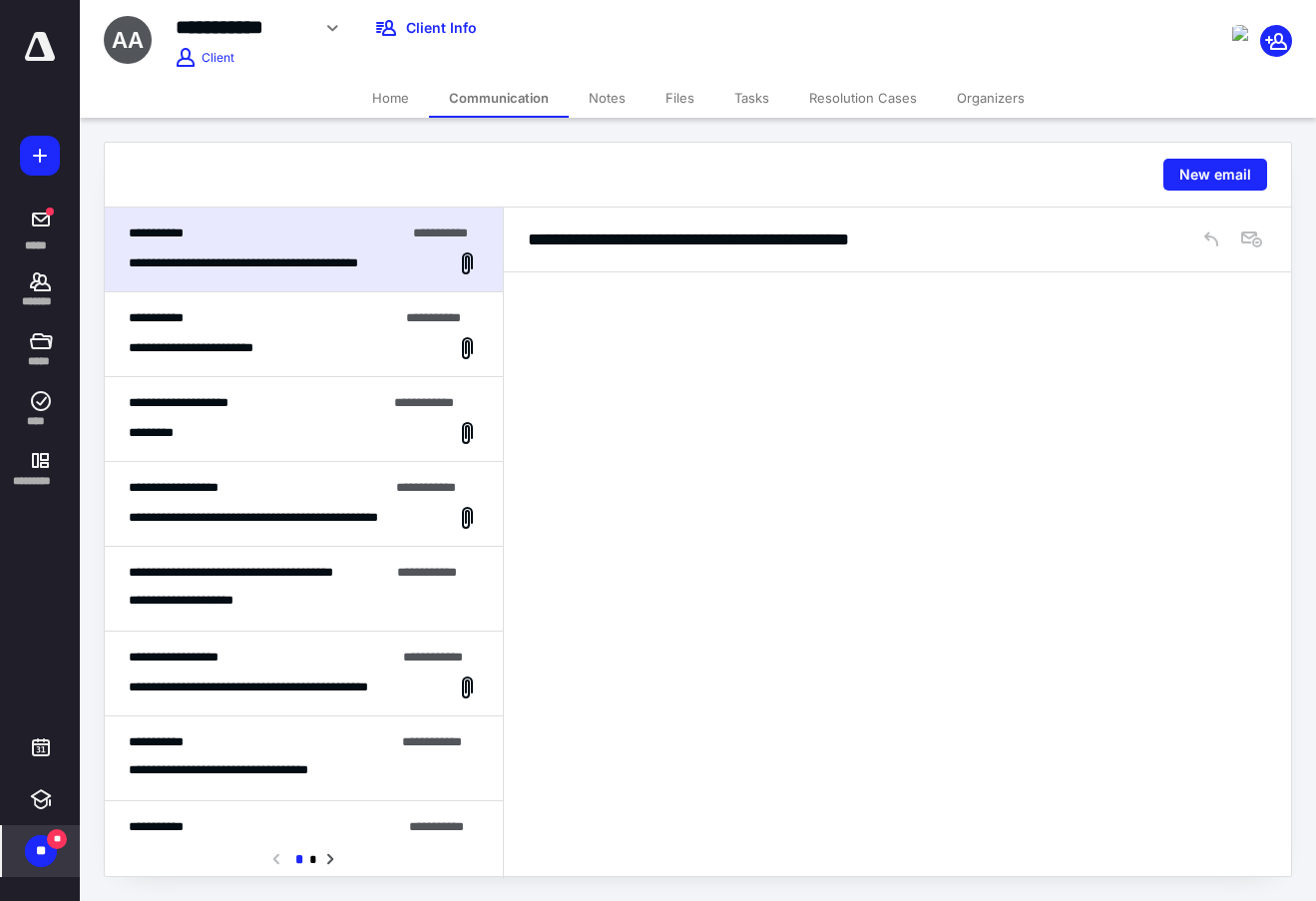 scroll, scrollTop: 1165, scrollLeft: 0, axis: vertical 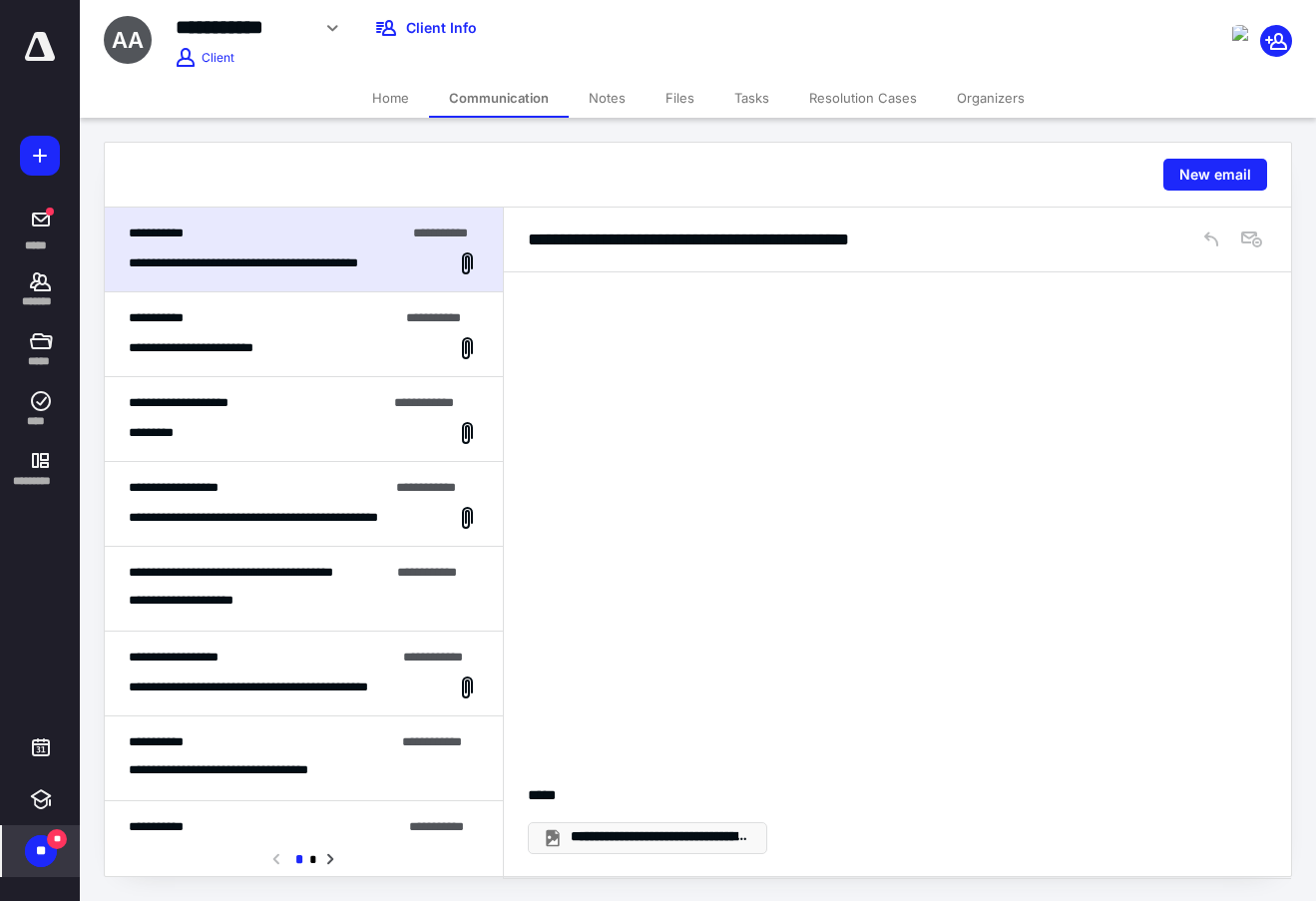 click on "**********" at bounding box center (659, 837) 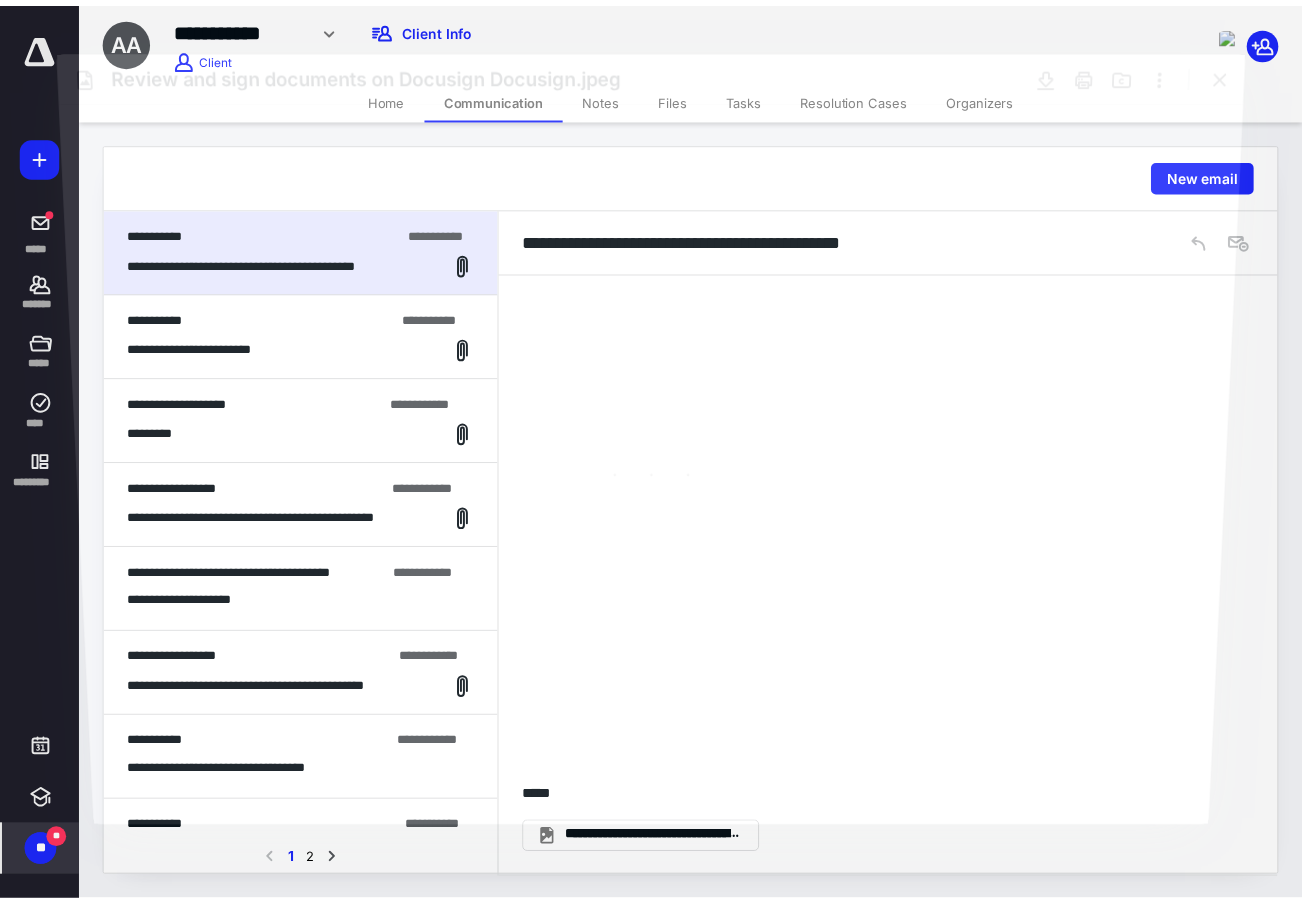 scroll, scrollTop: 1168, scrollLeft: 0, axis: vertical 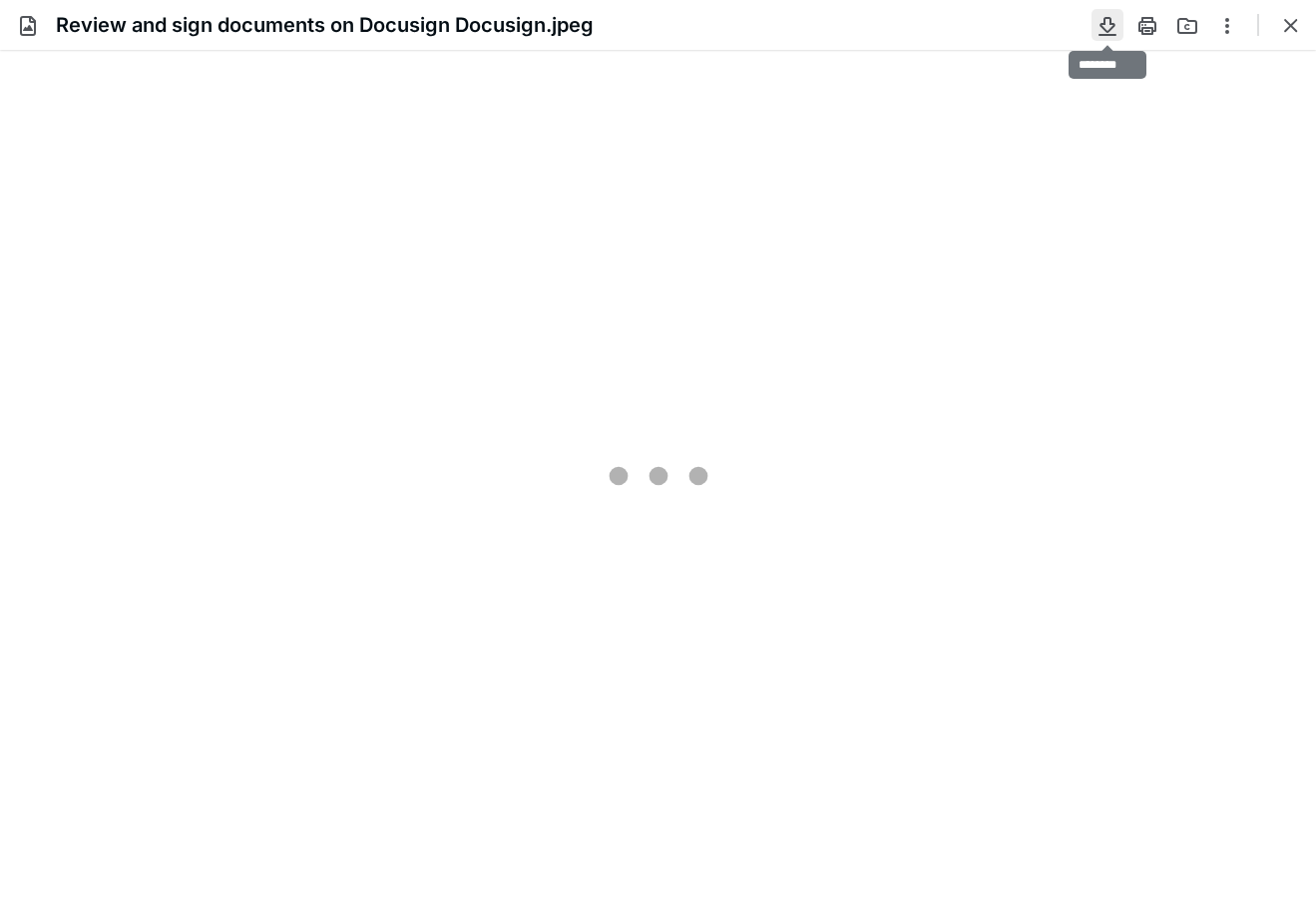 click at bounding box center [1107, 25] 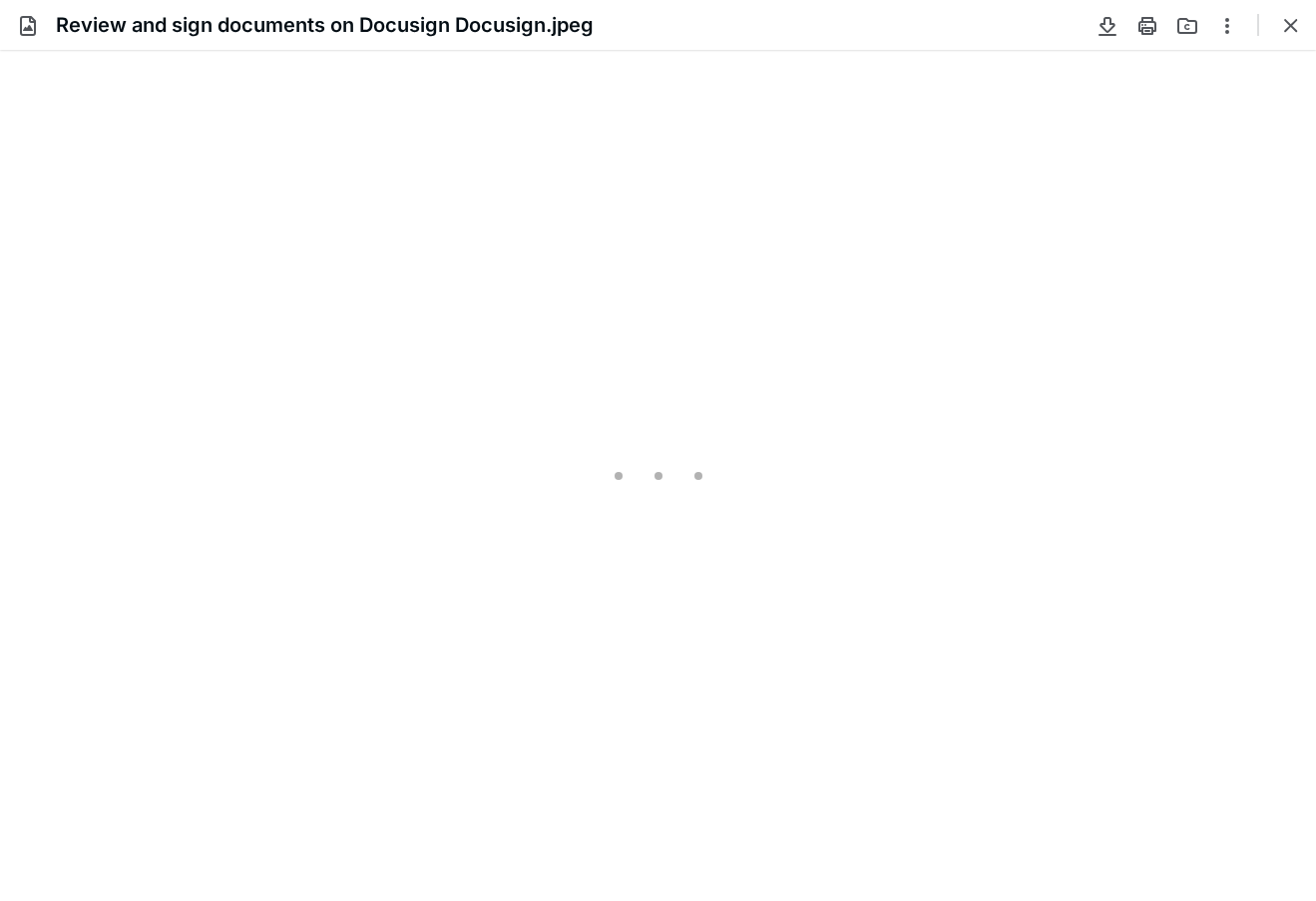 click at bounding box center (658, 475) 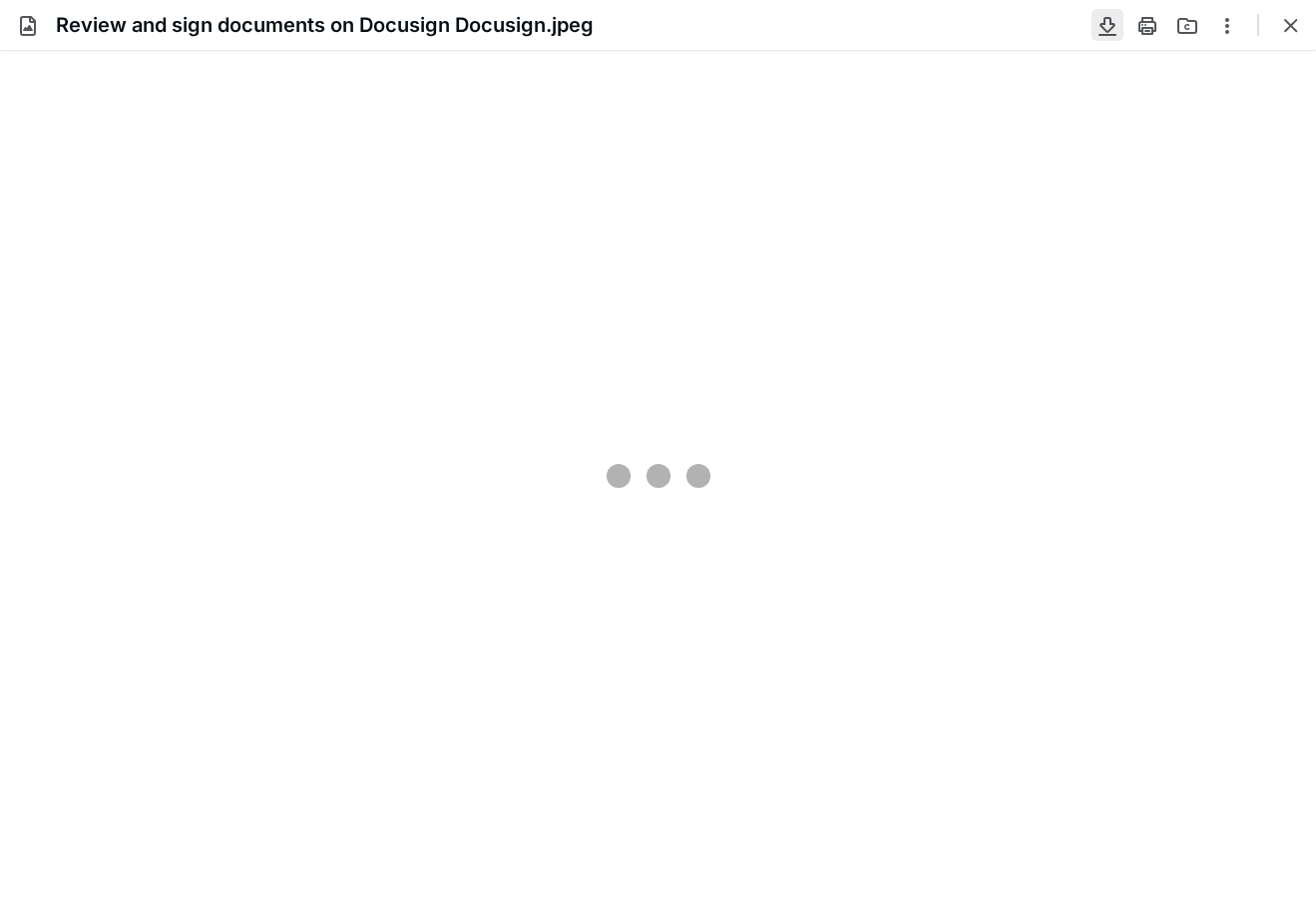click at bounding box center (1107, 25) 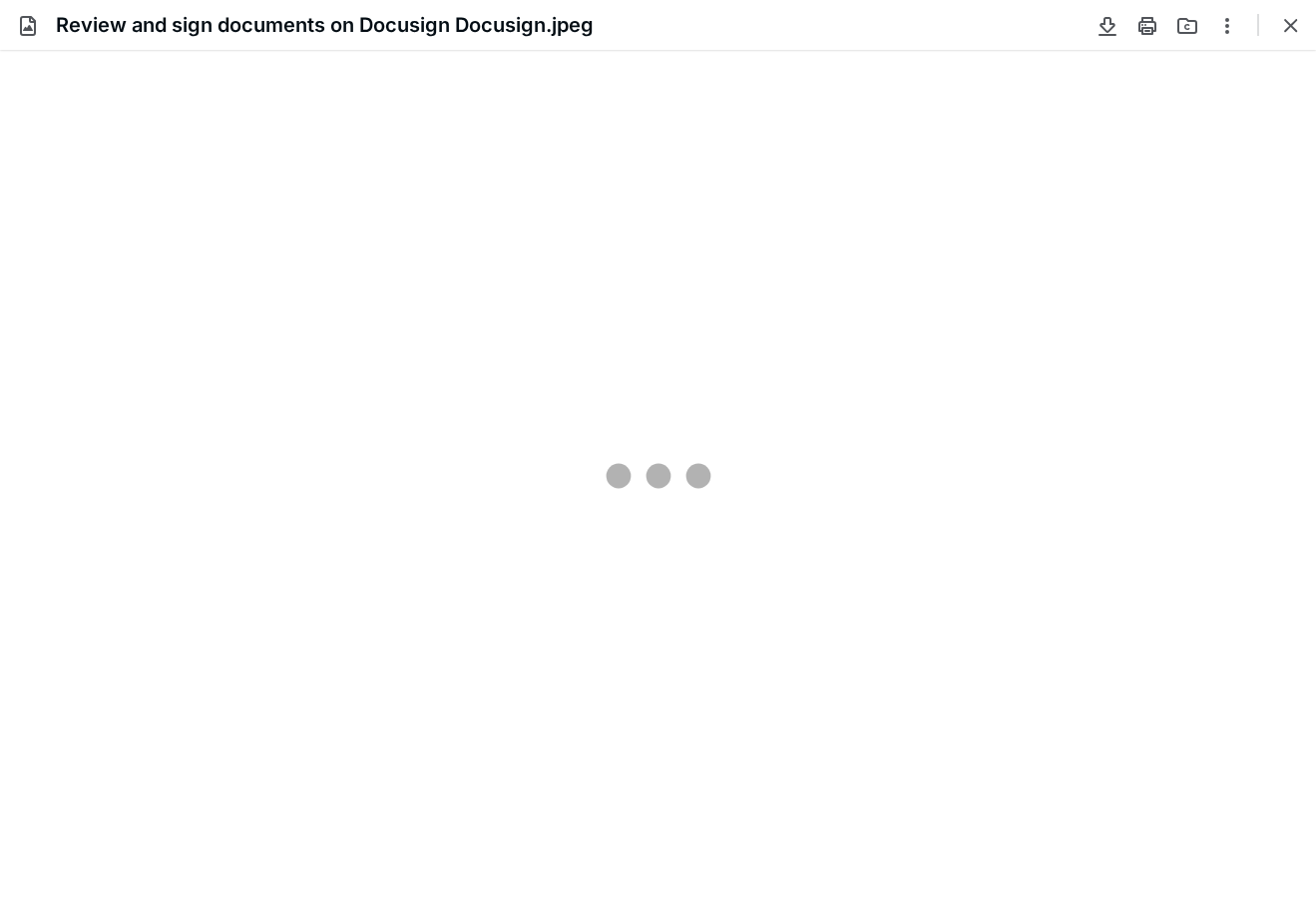 click at bounding box center [658, 475] 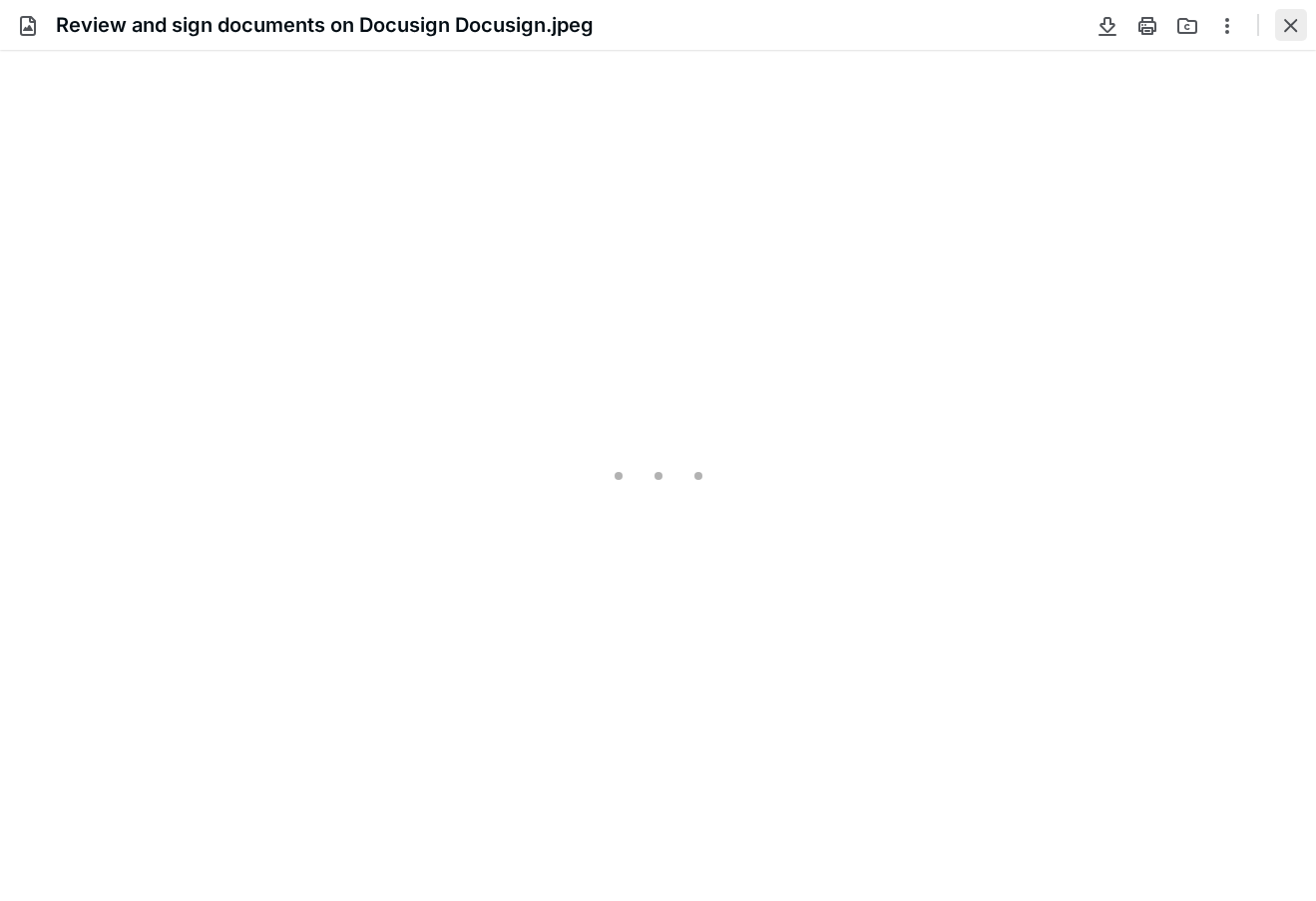 click at bounding box center (1291, 25) 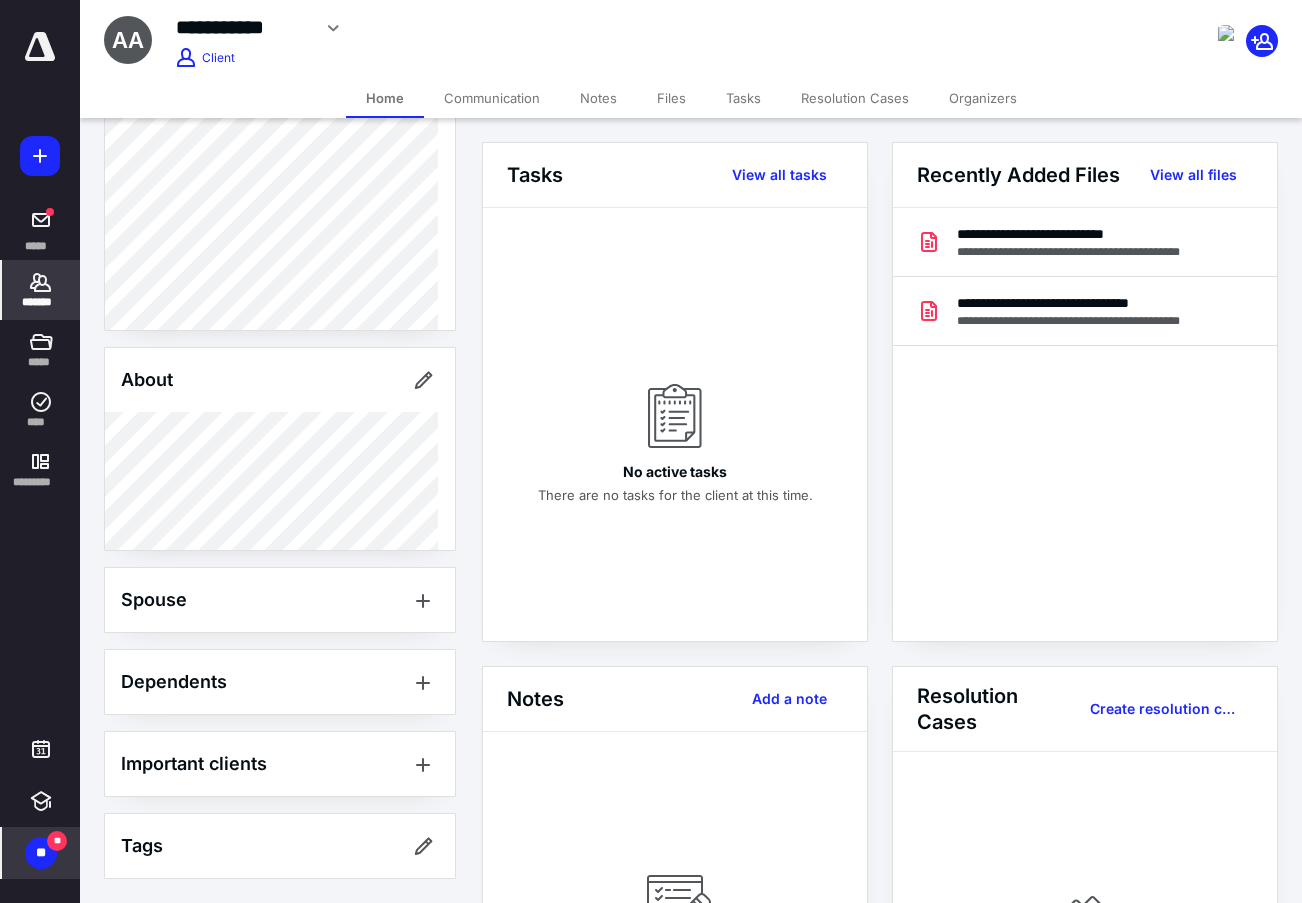 scroll, scrollTop: 0, scrollLeft: 0, axis: both 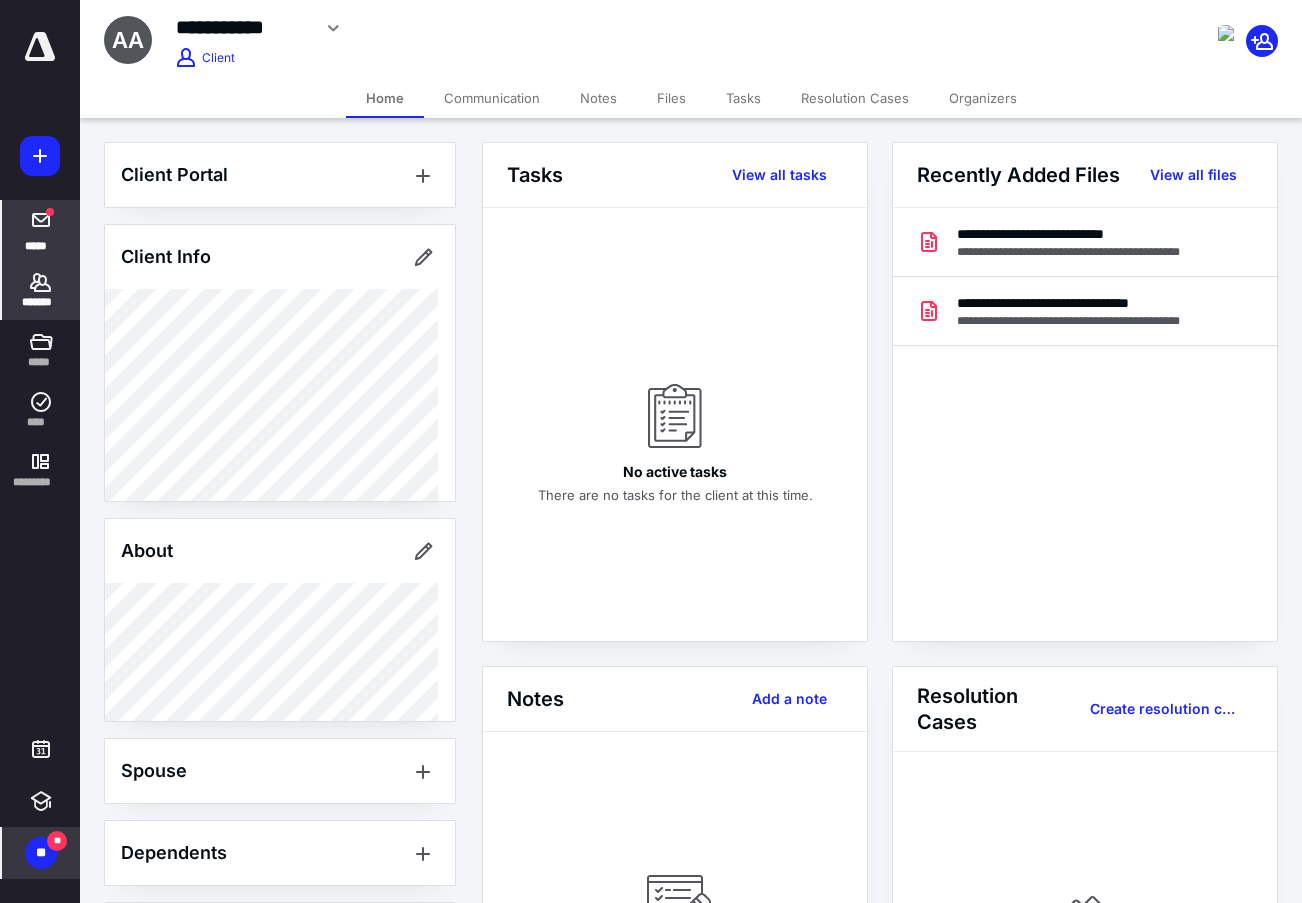 click on "*****" at bounding box center [41, 230] 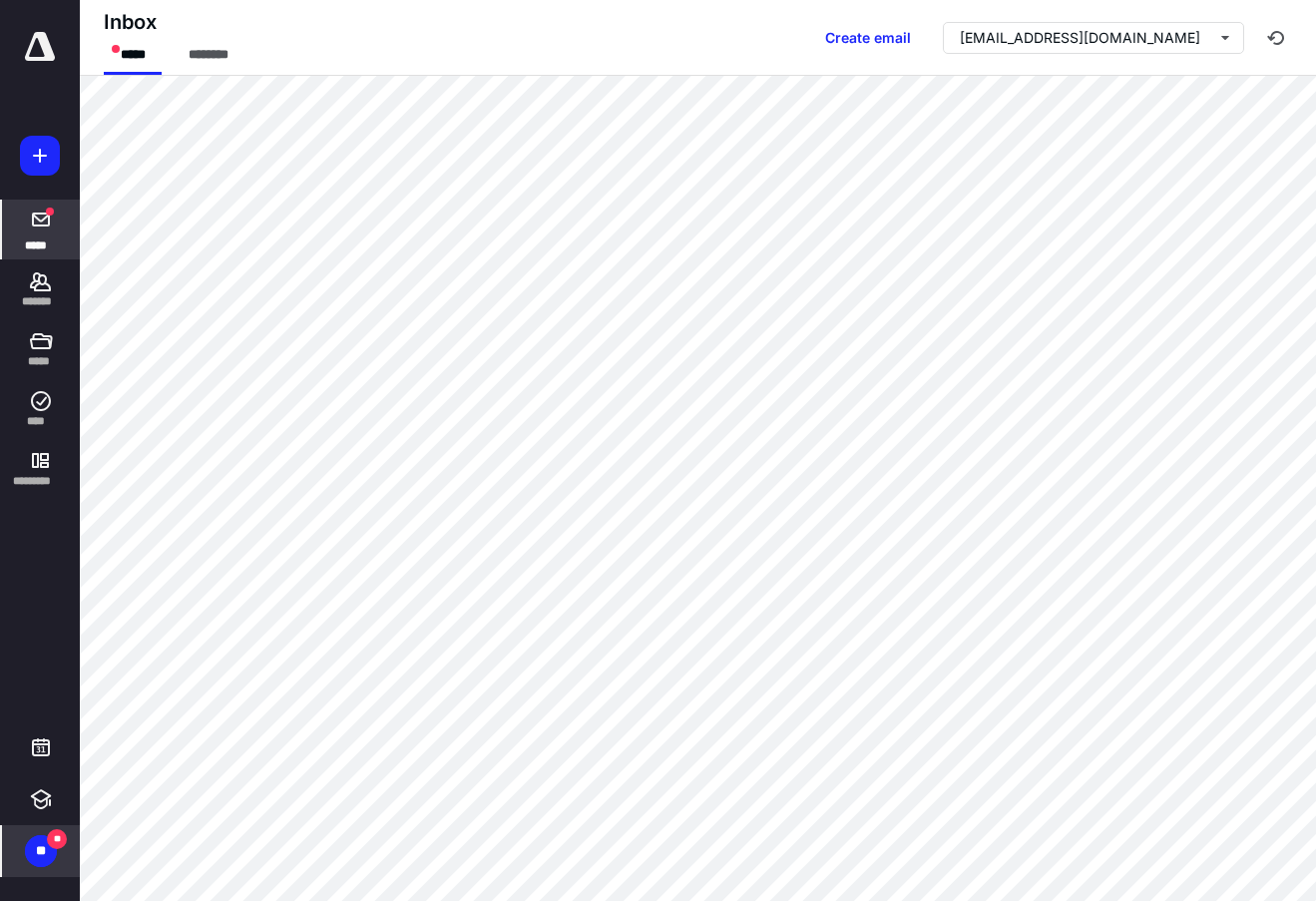 click on "**" at bounding box center (41, 851) 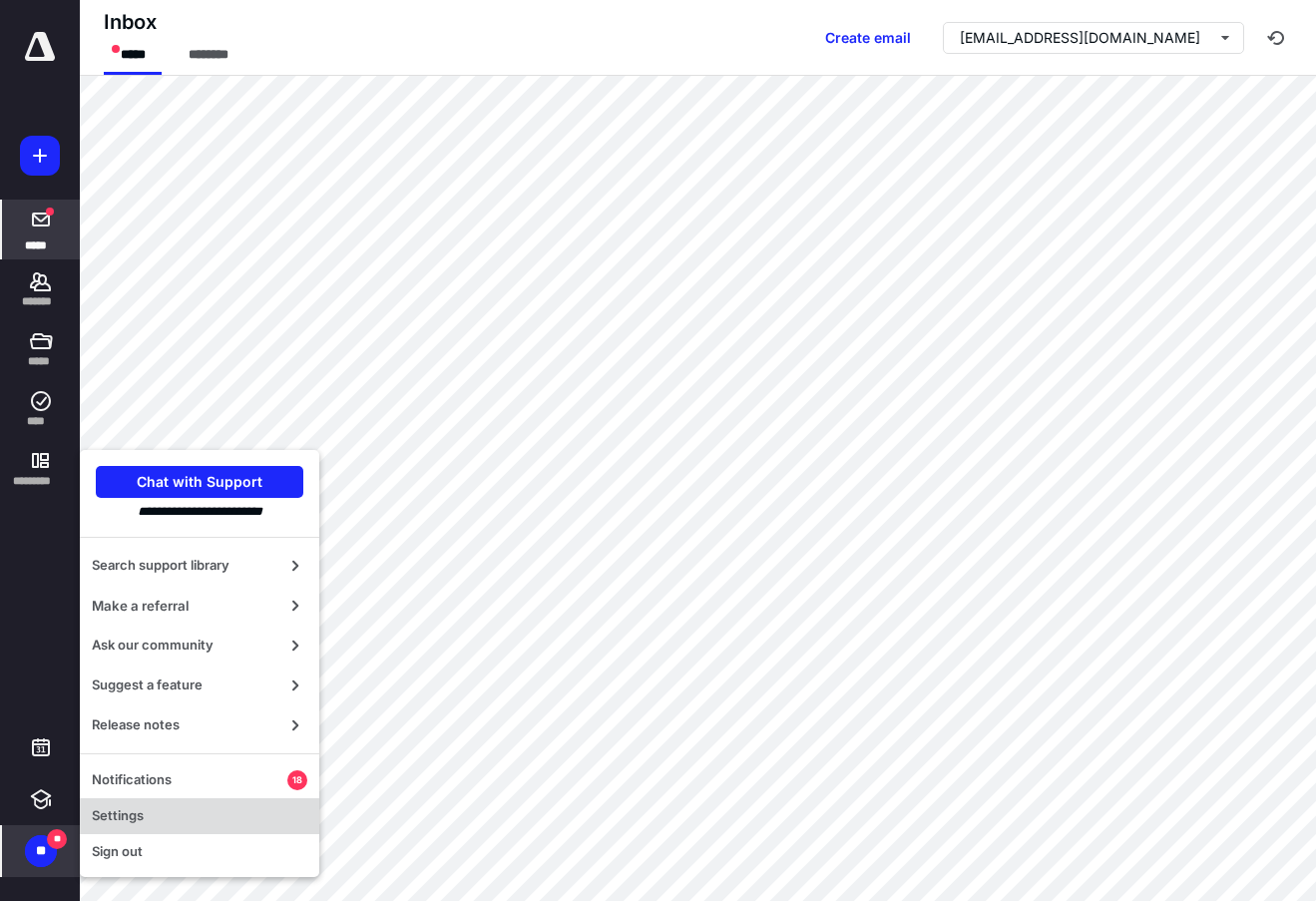 click on "Settings" at bounding box center [200, 816] 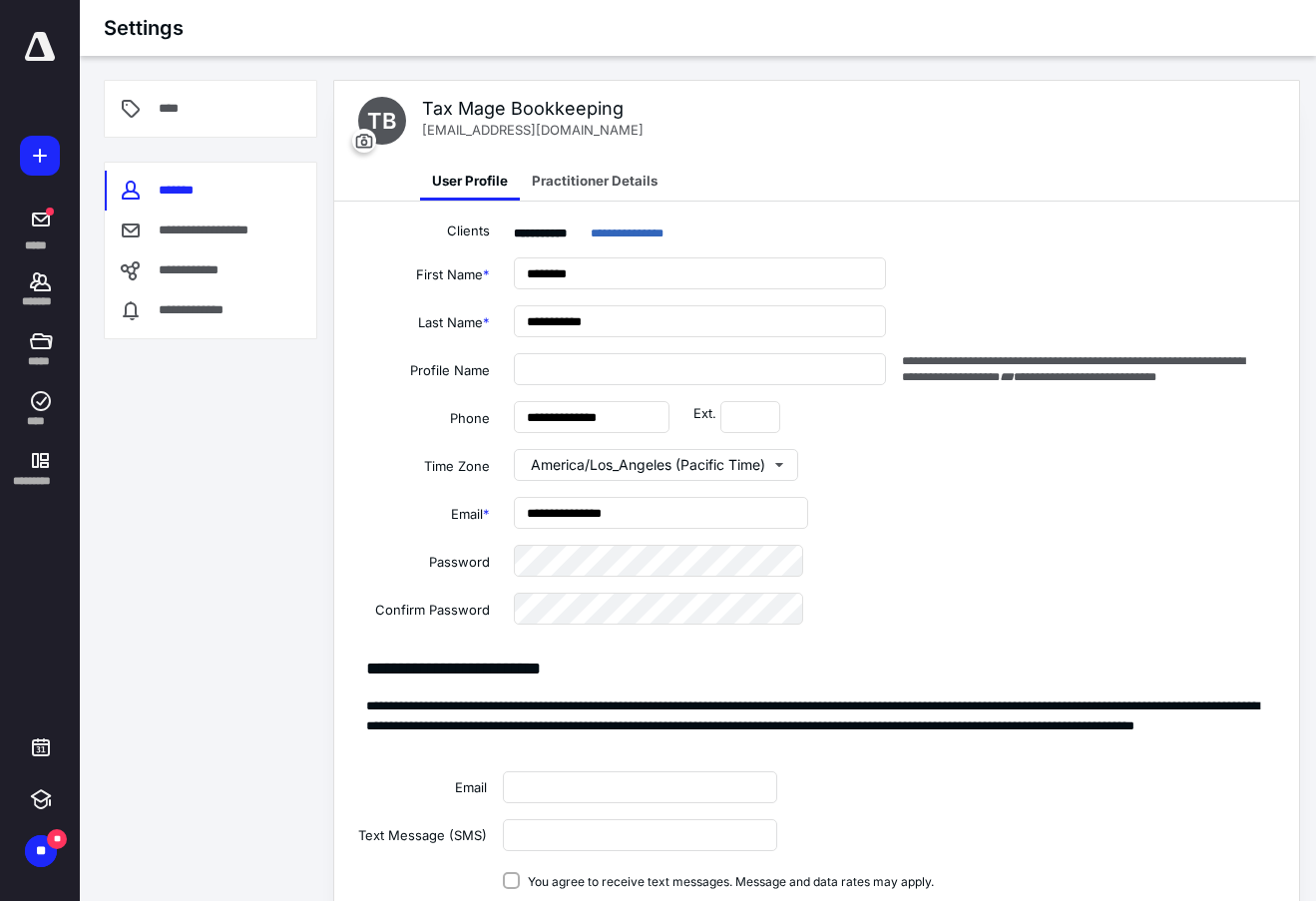 type on "**********" 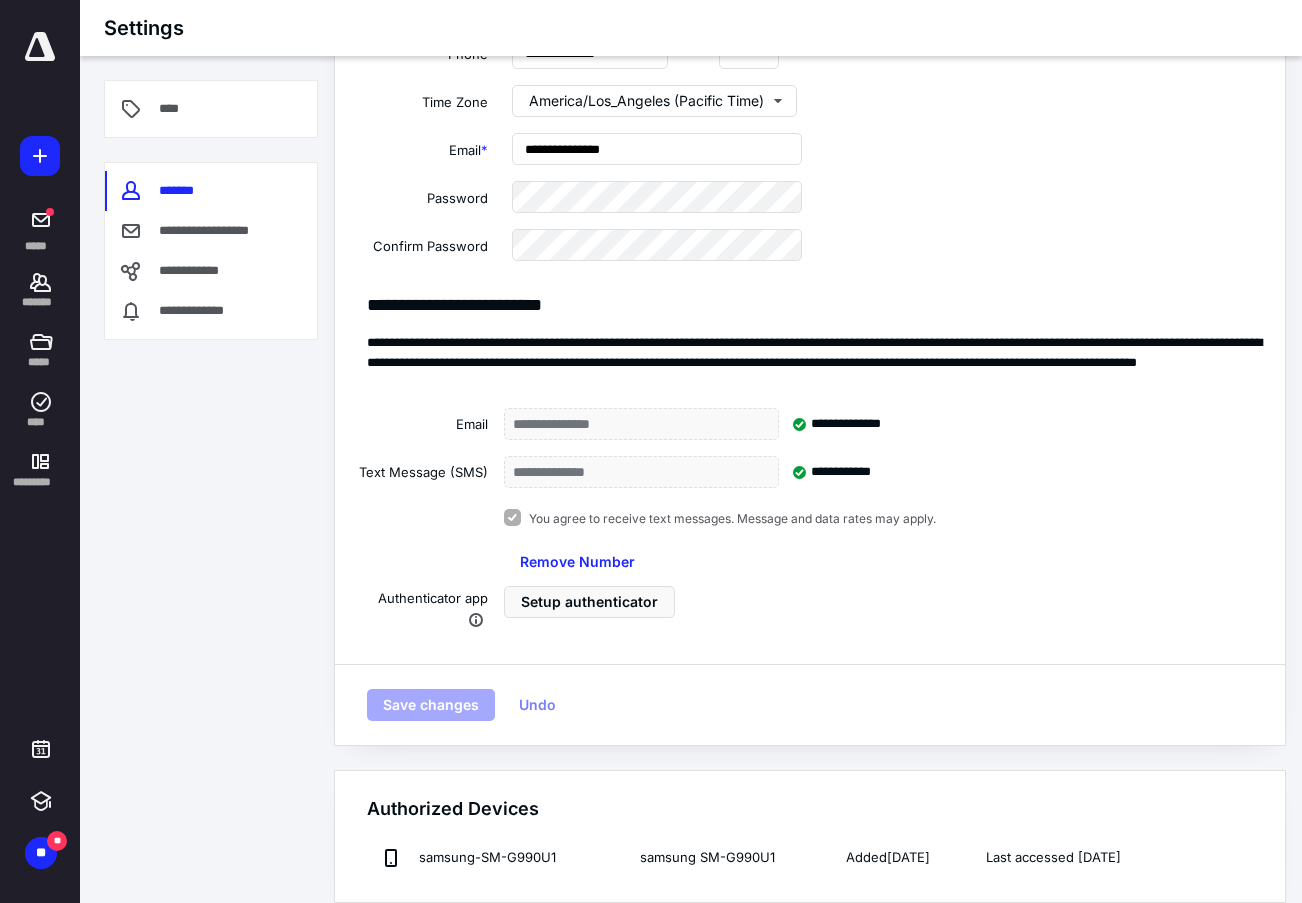 scroll, scrollTop: 0, scrollLeft: 0, axis: both 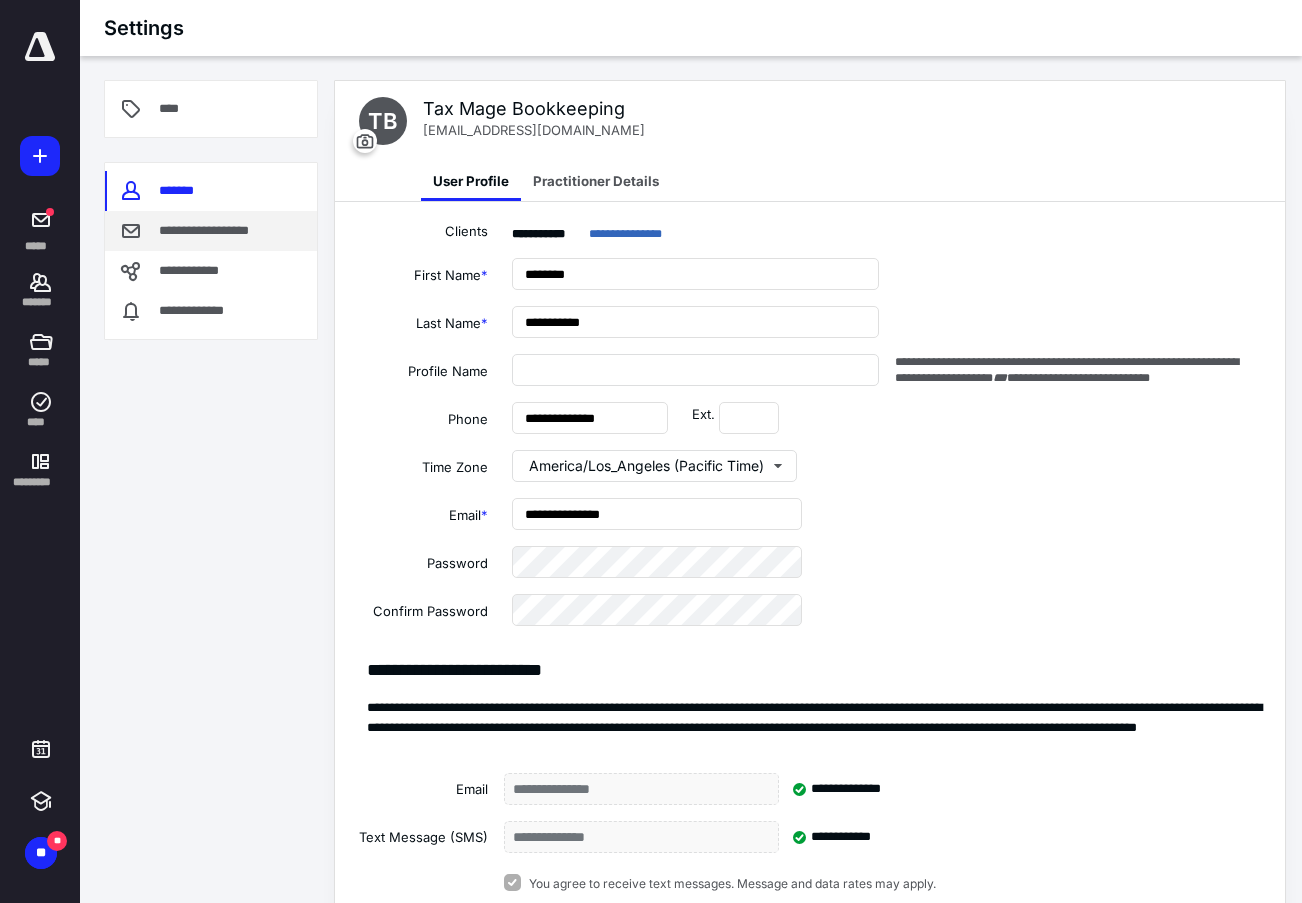 click on "**********" at bounding box center [218, 231] 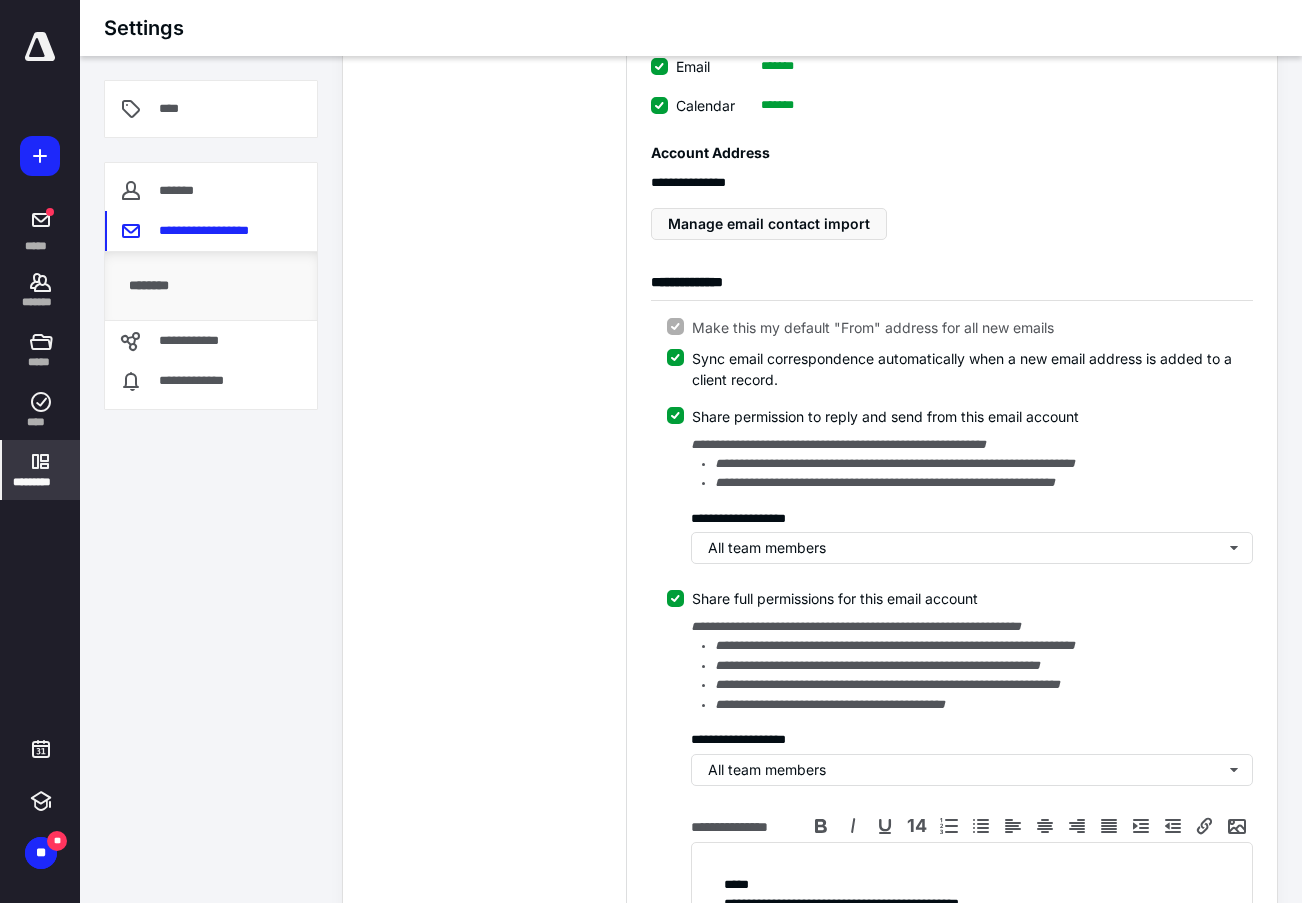 scroll, scrollTop: 0, scrollLeft: 0, axis: both 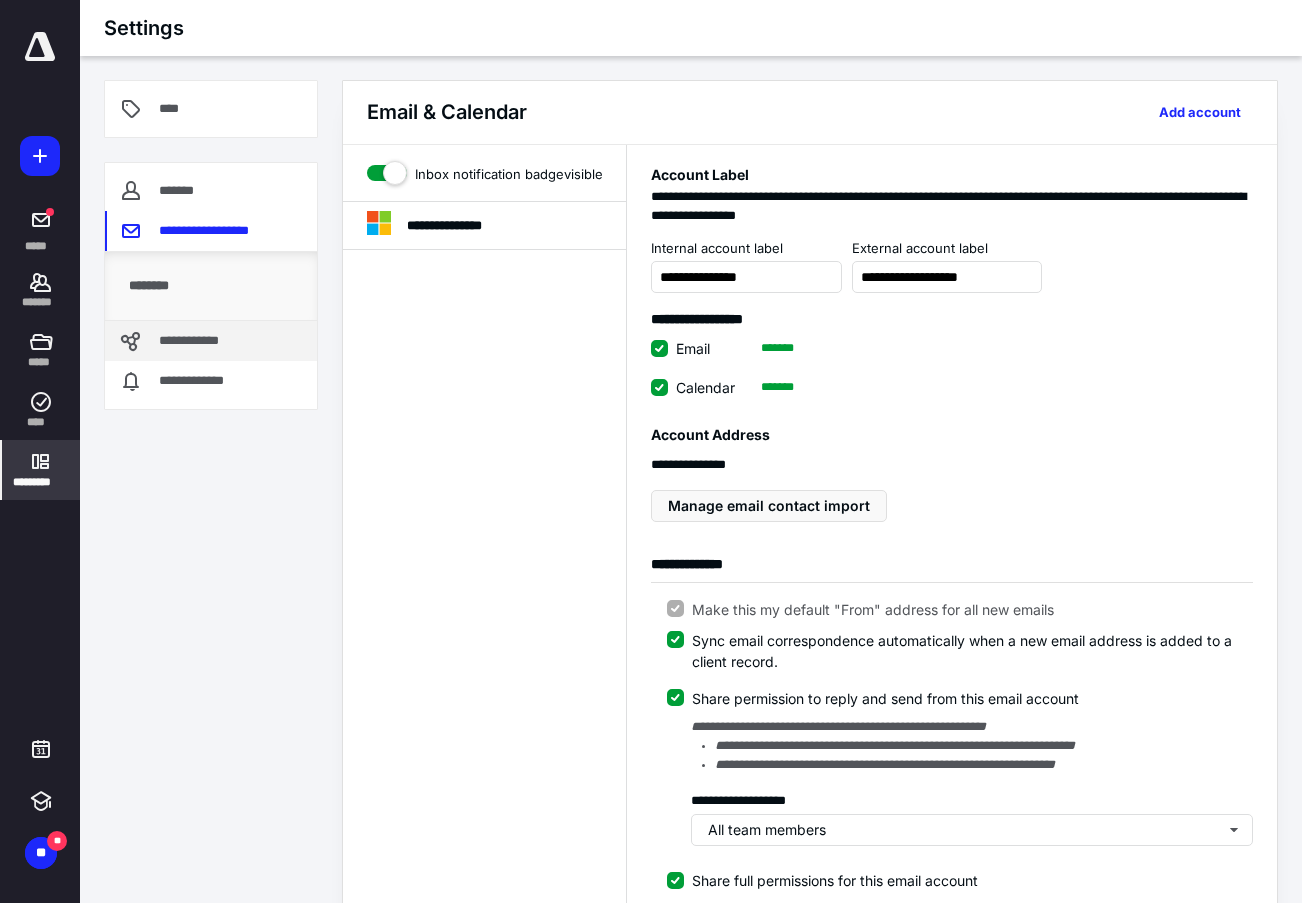 click on "**********" at bounding box center (195, 341) 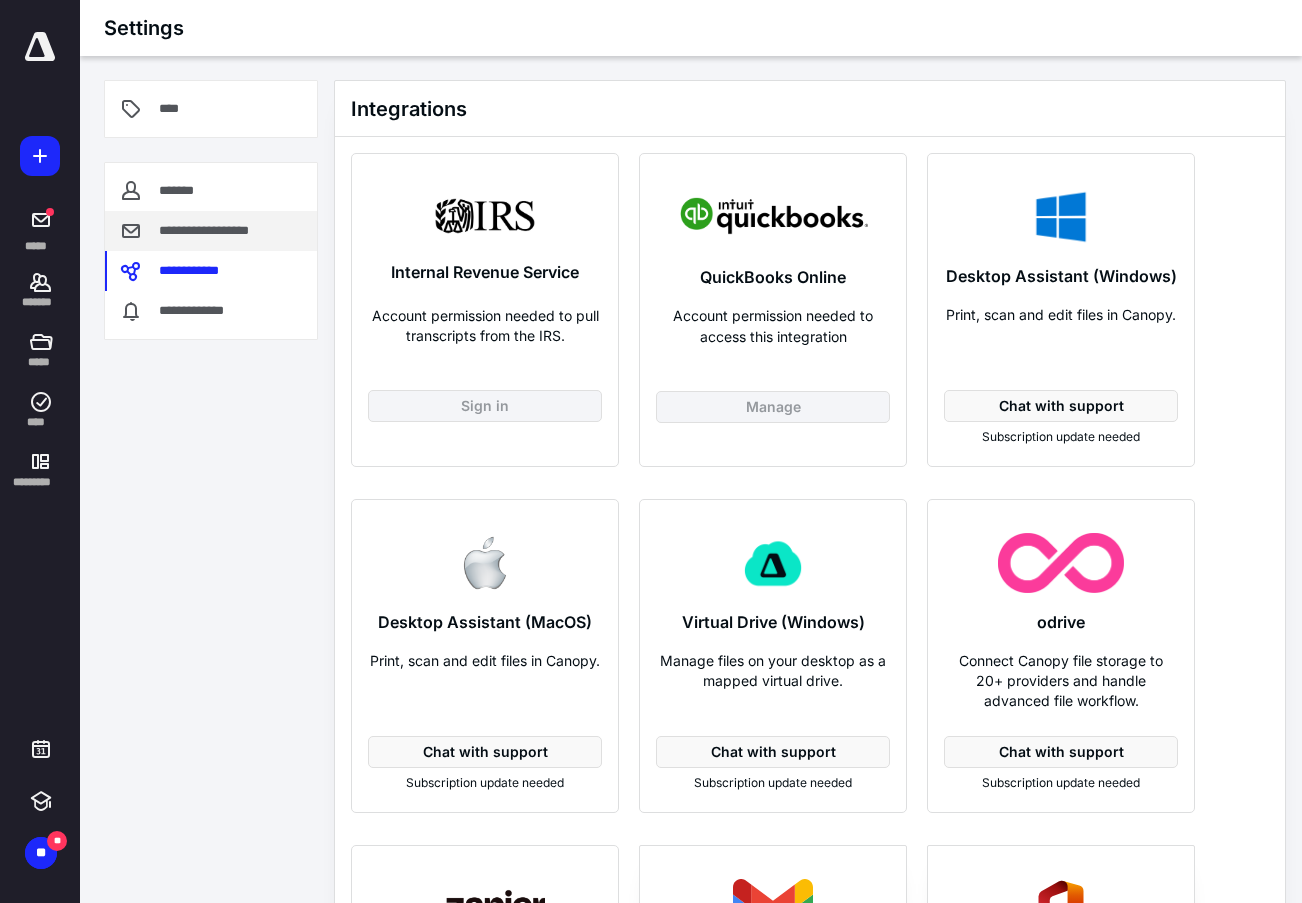 click on "**********" at bounding box center [218, 231] 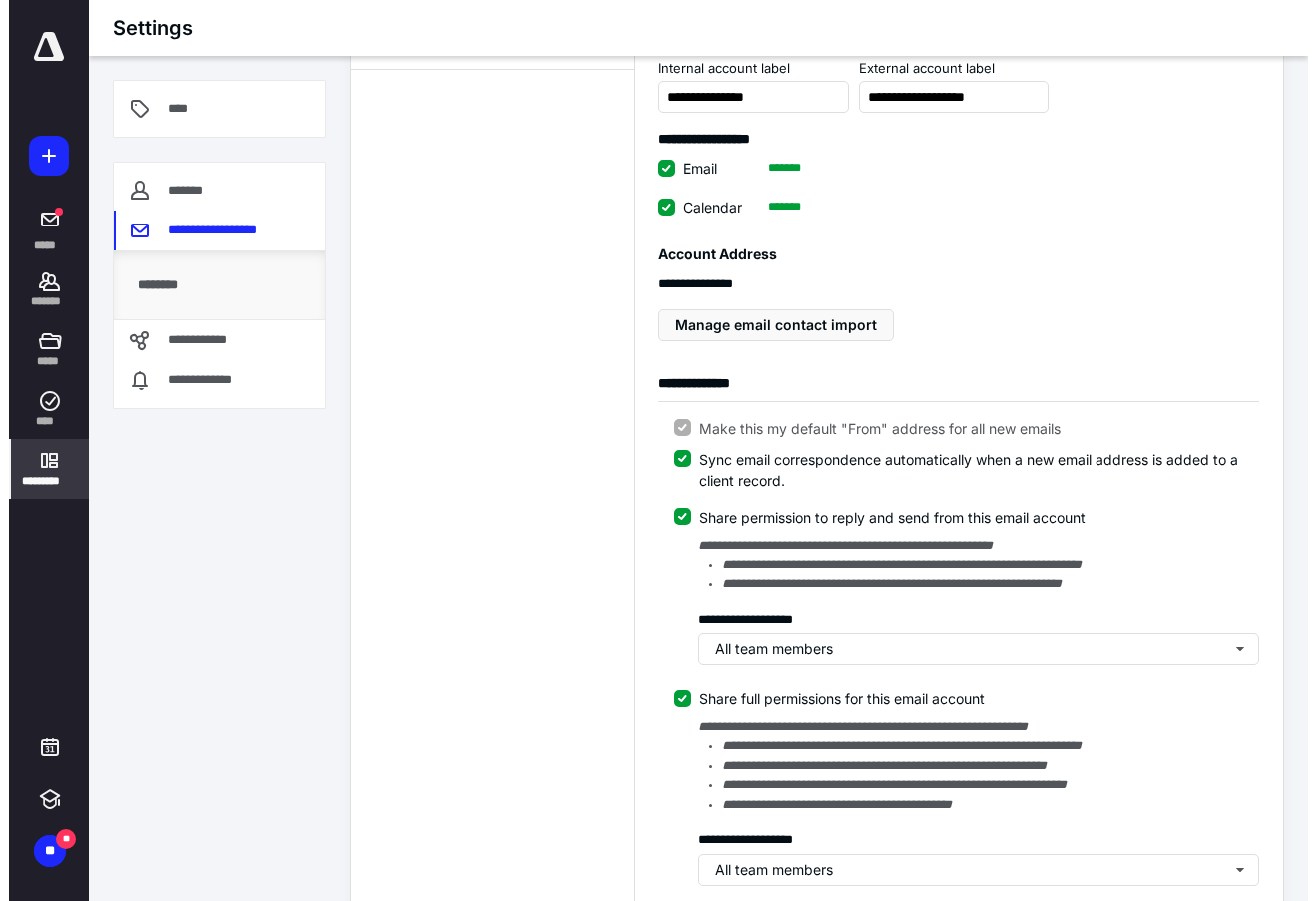 scroll, scrollTop: 0, scrollLeft: 0, axis: both 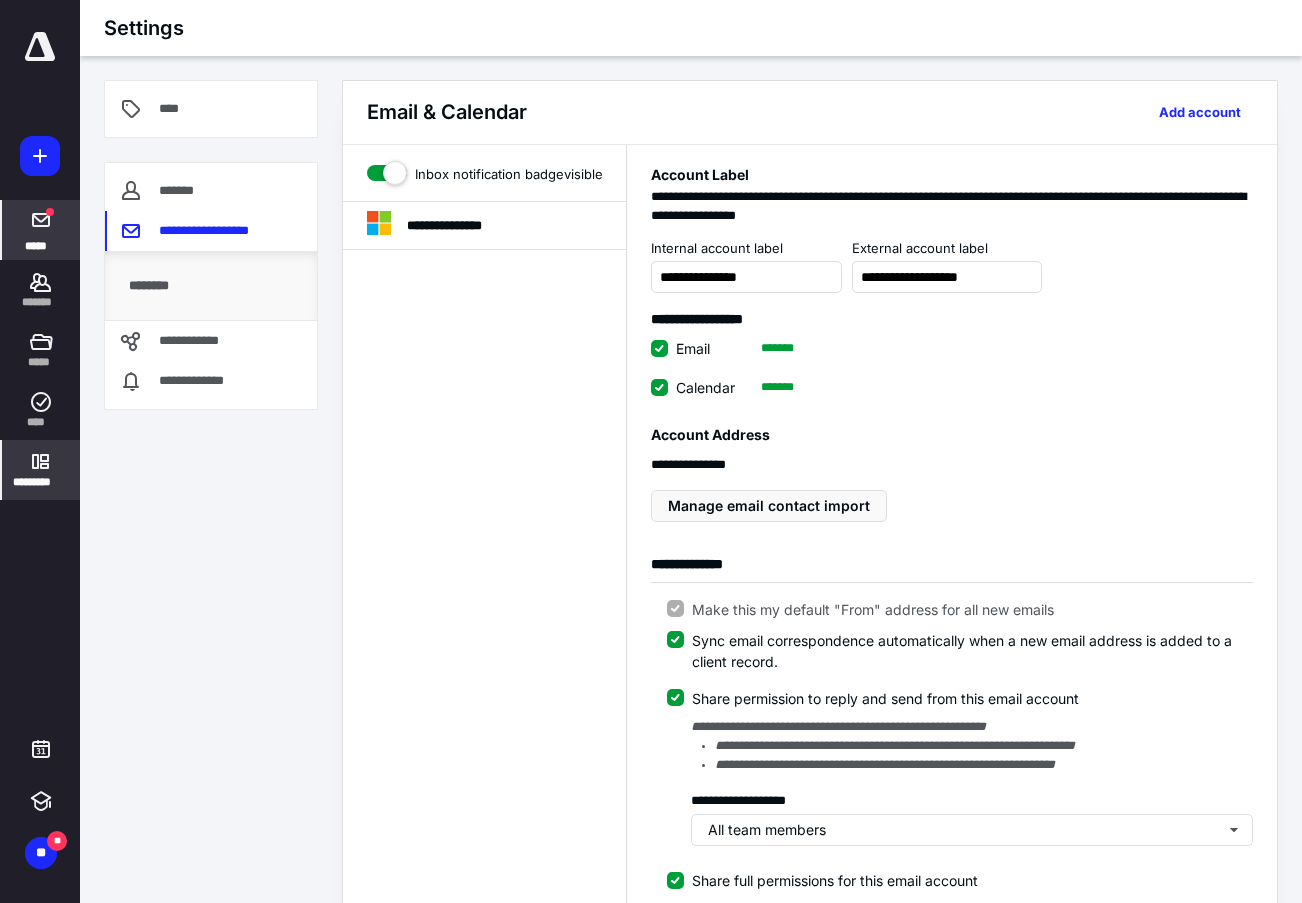 click at bounding box center (41, 220) 